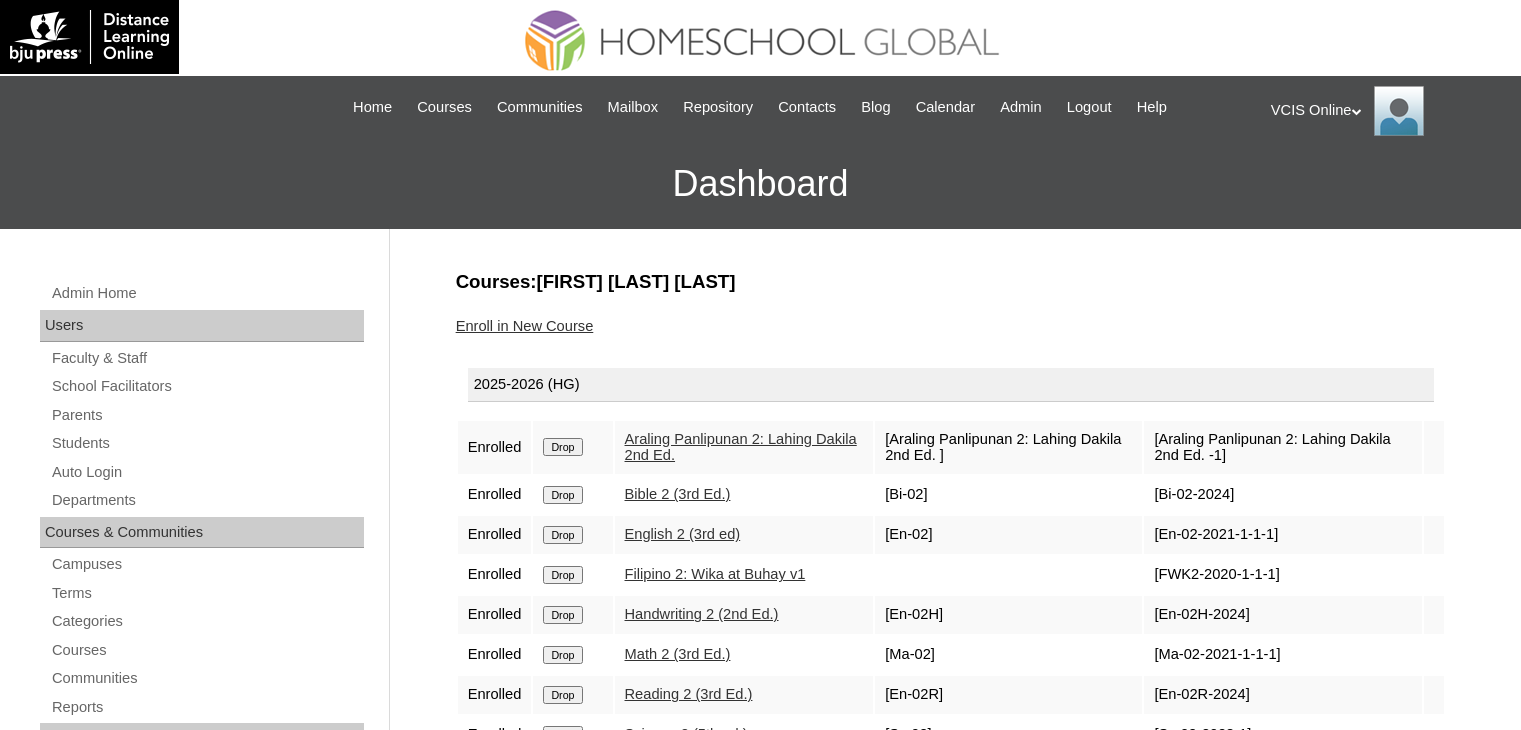 scroll, scrollTop: 130, scrollLeft: 0, axis: vertical 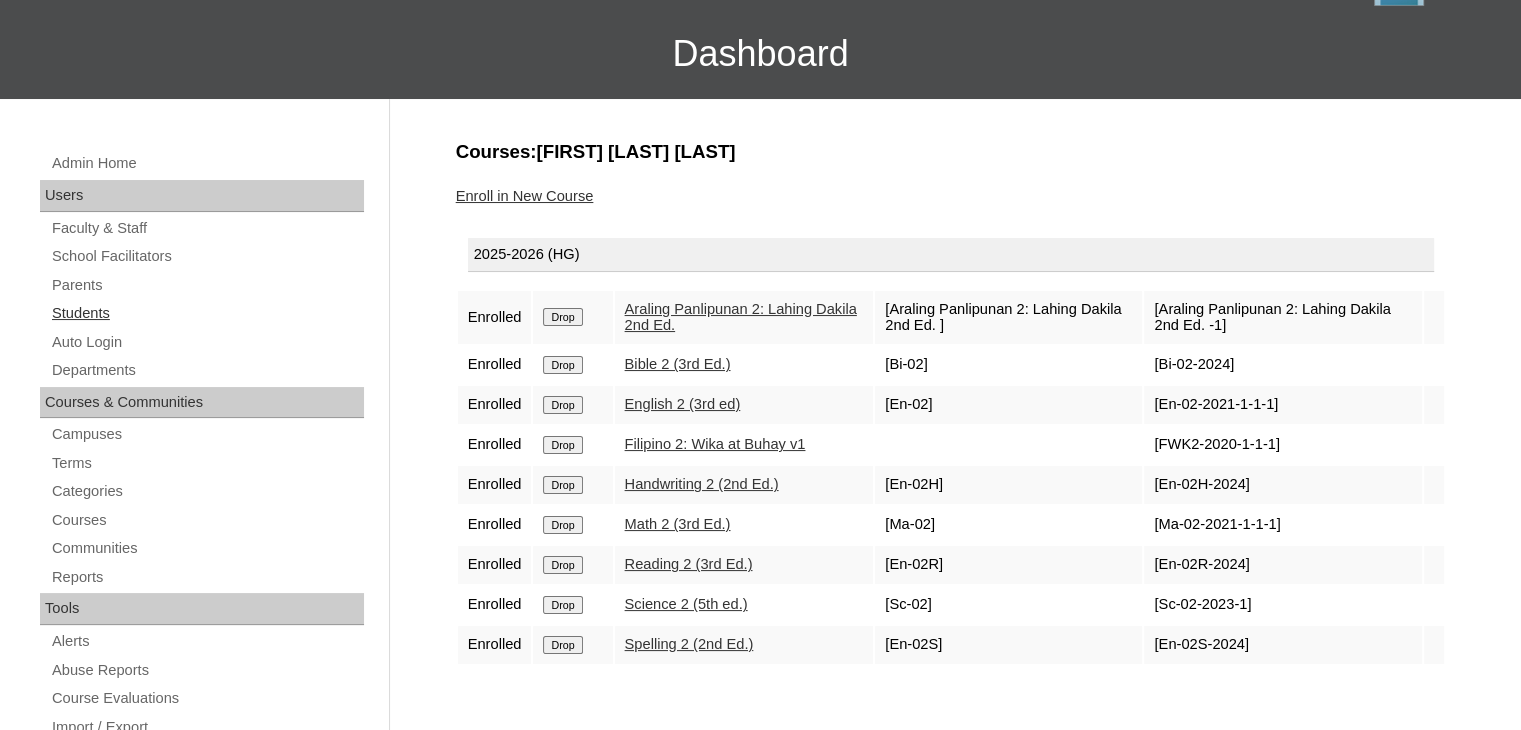 click on "Students" at bounding box center [207, 313] 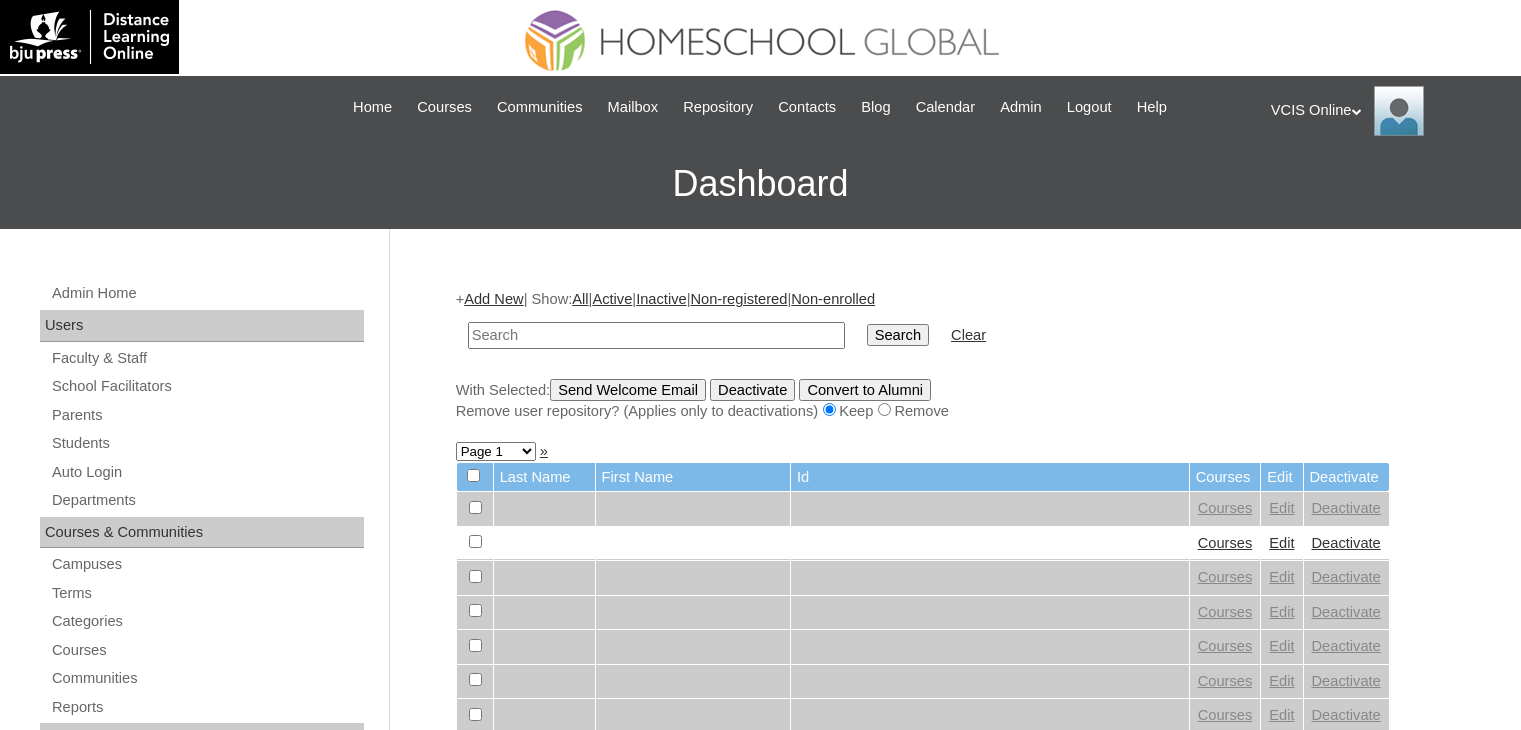 scroll, scrollTop: 0, scrollLeft: 0, axis: both 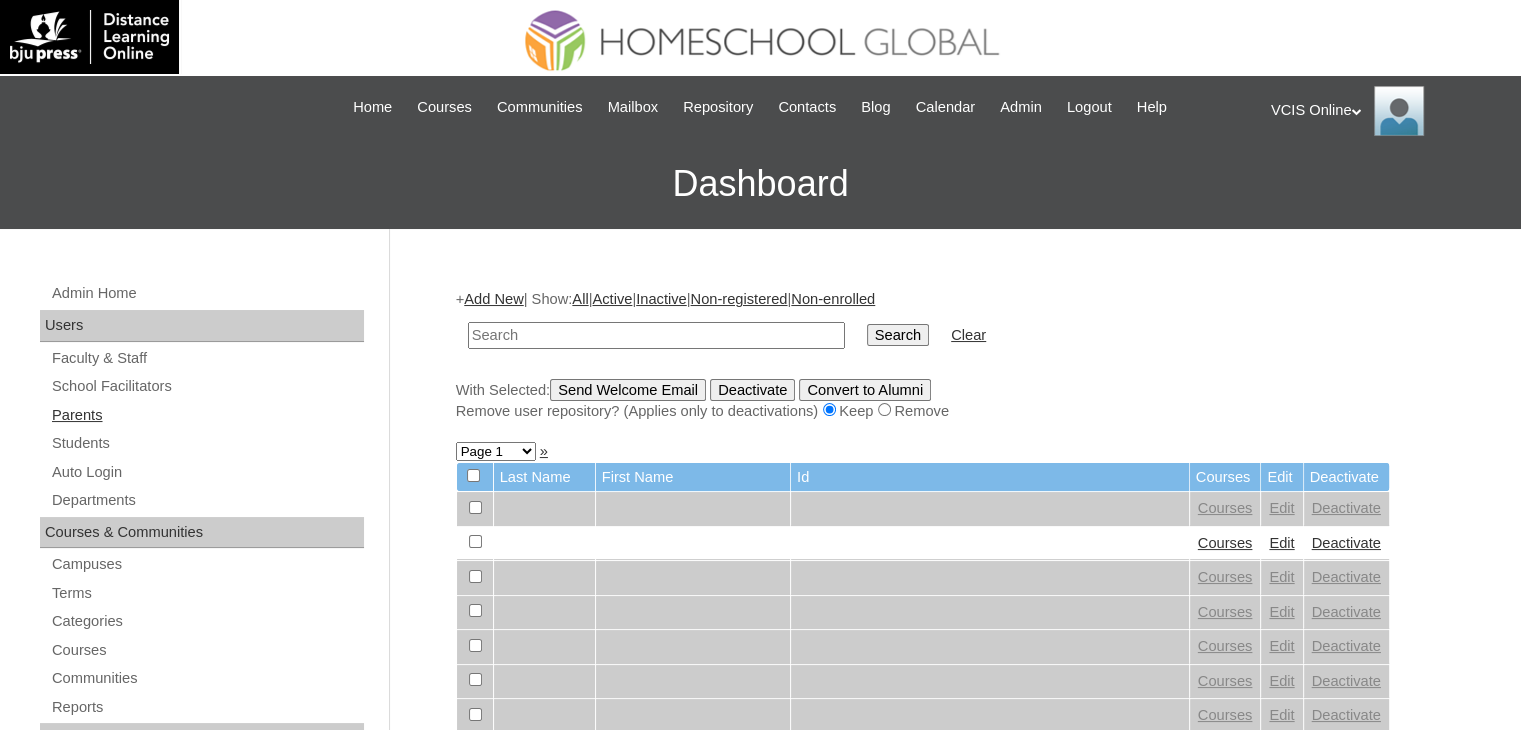 click on "Parents" at bounding box center [207, 415] 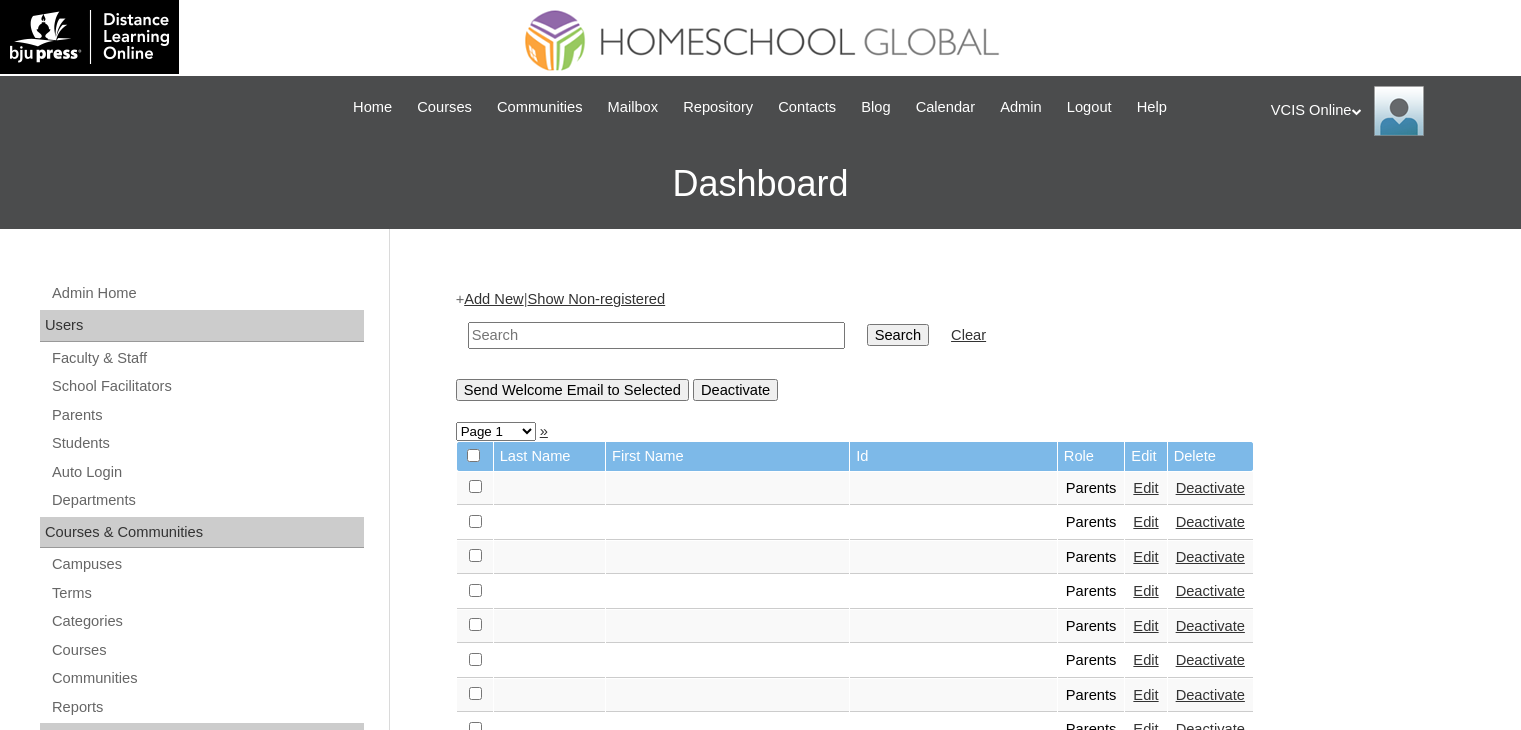 scroll, scrollTop: 0, scrollLeft: 0, axis: both 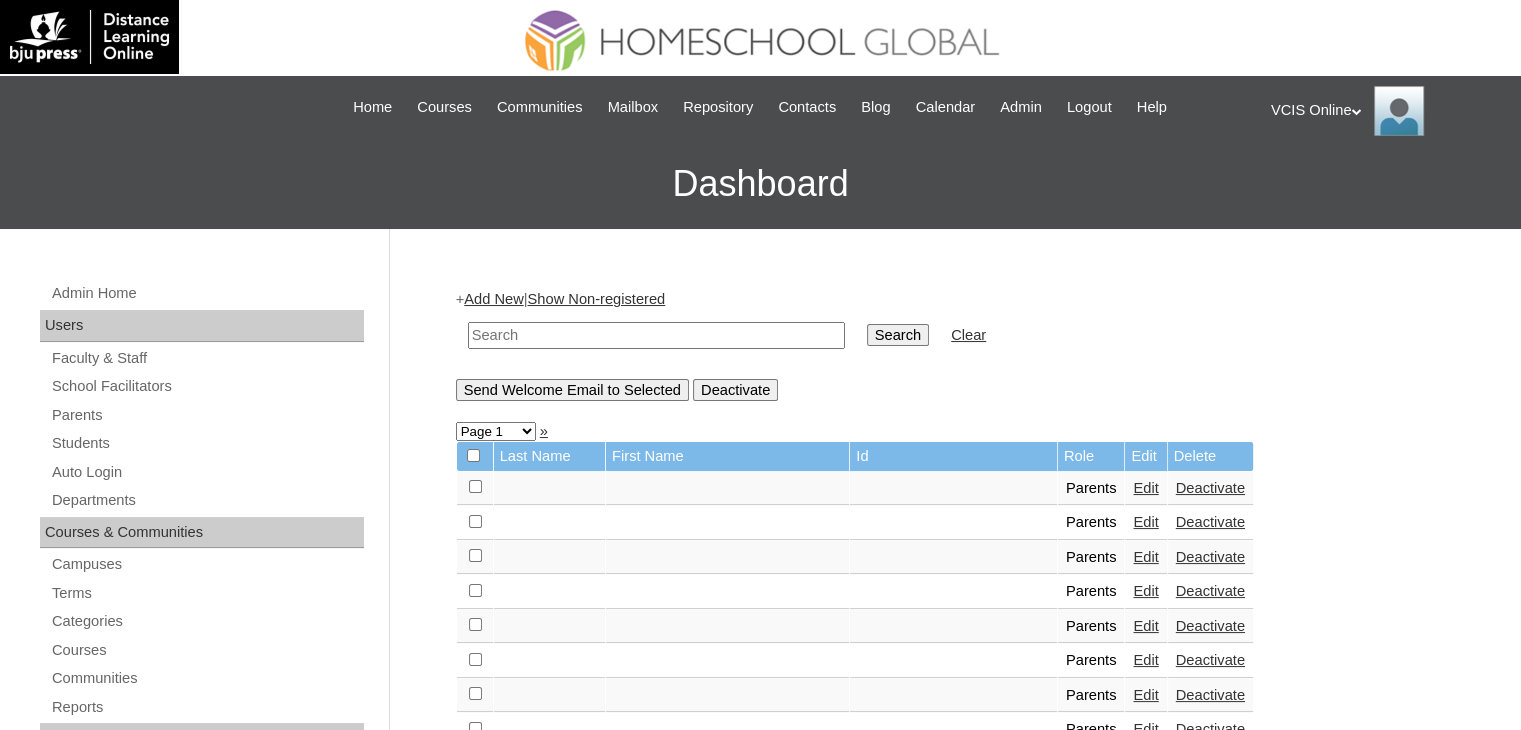 click at bounding box center (656, 335) 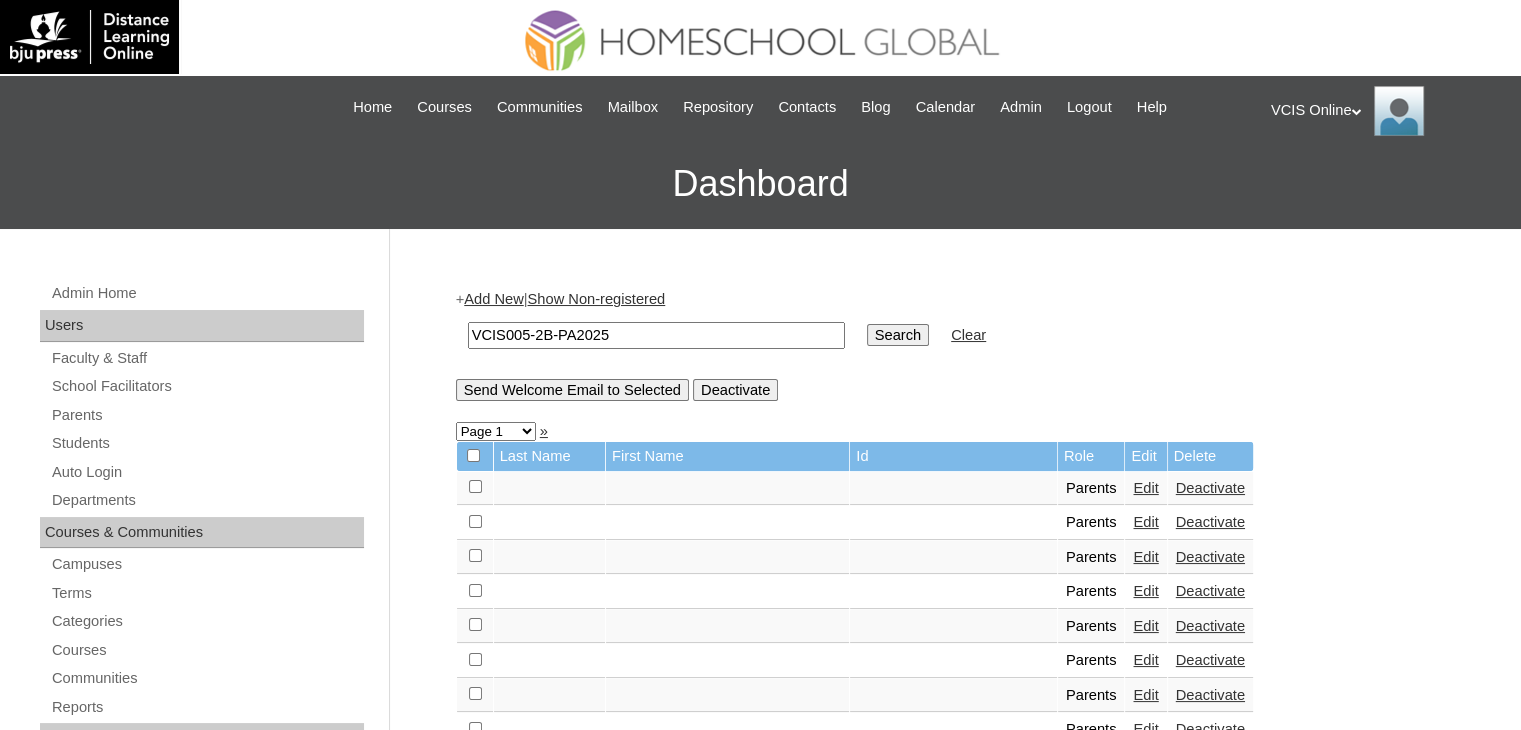 type 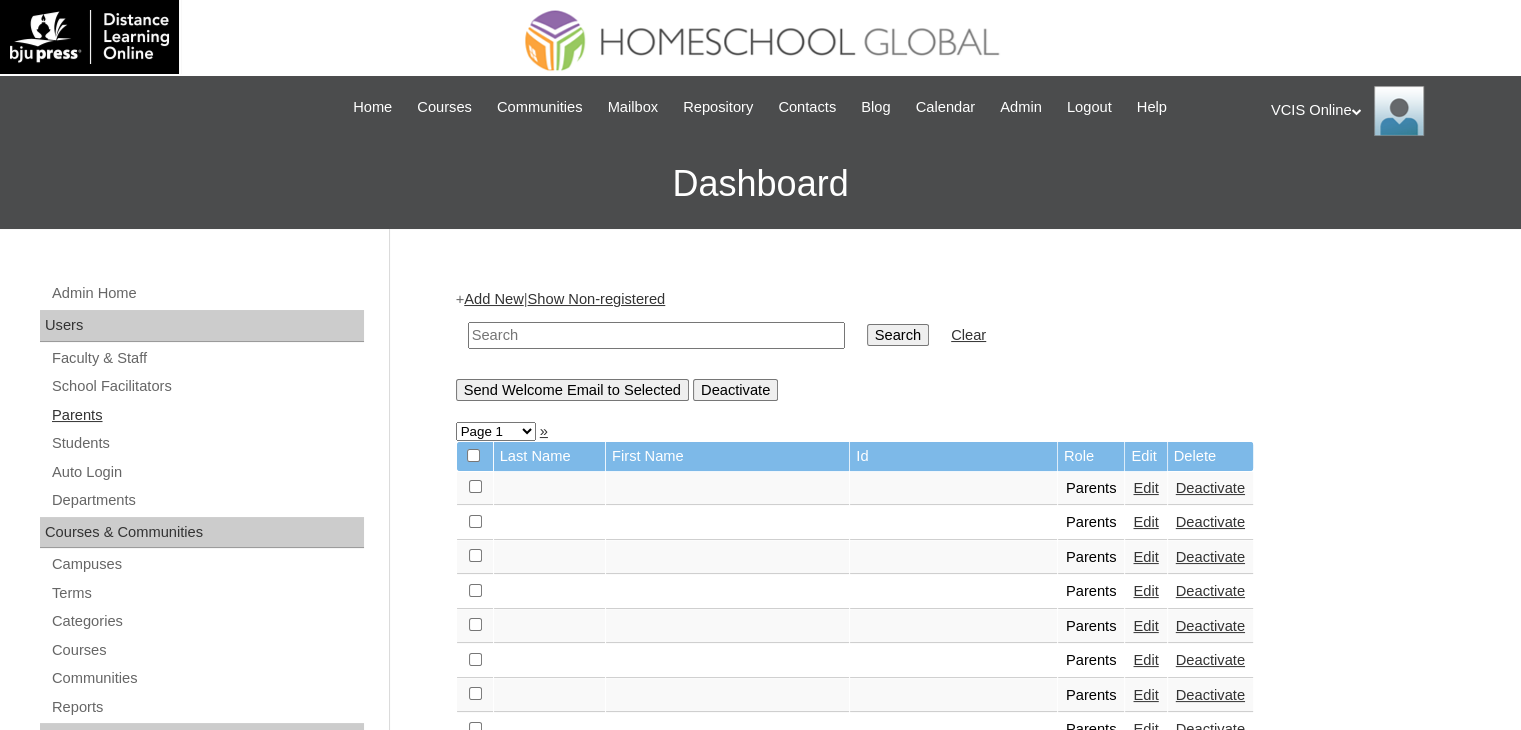 click on "Parents" at bounding box center (207, 415) 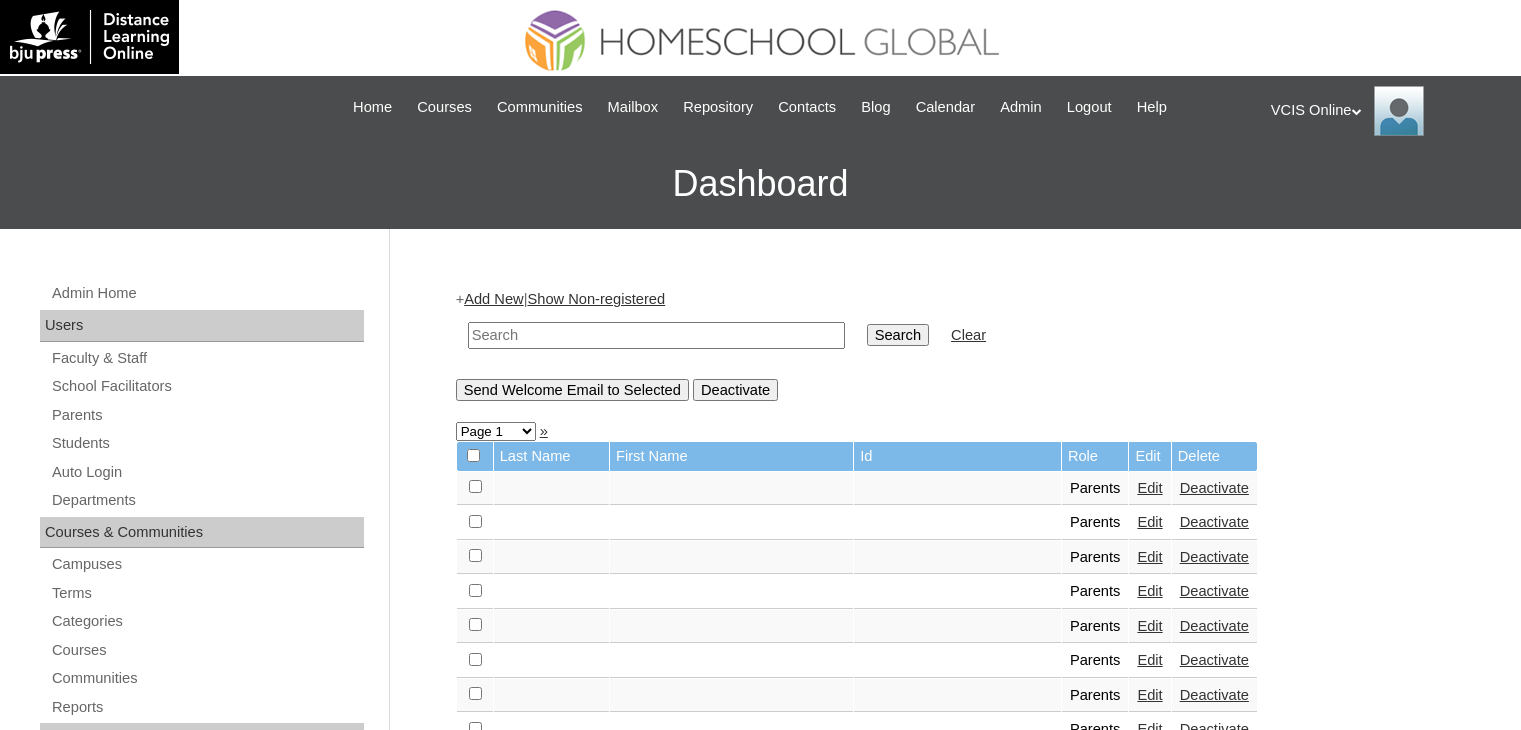 scroll, scrollTop: 0, scrollLeft: 0, axis: both 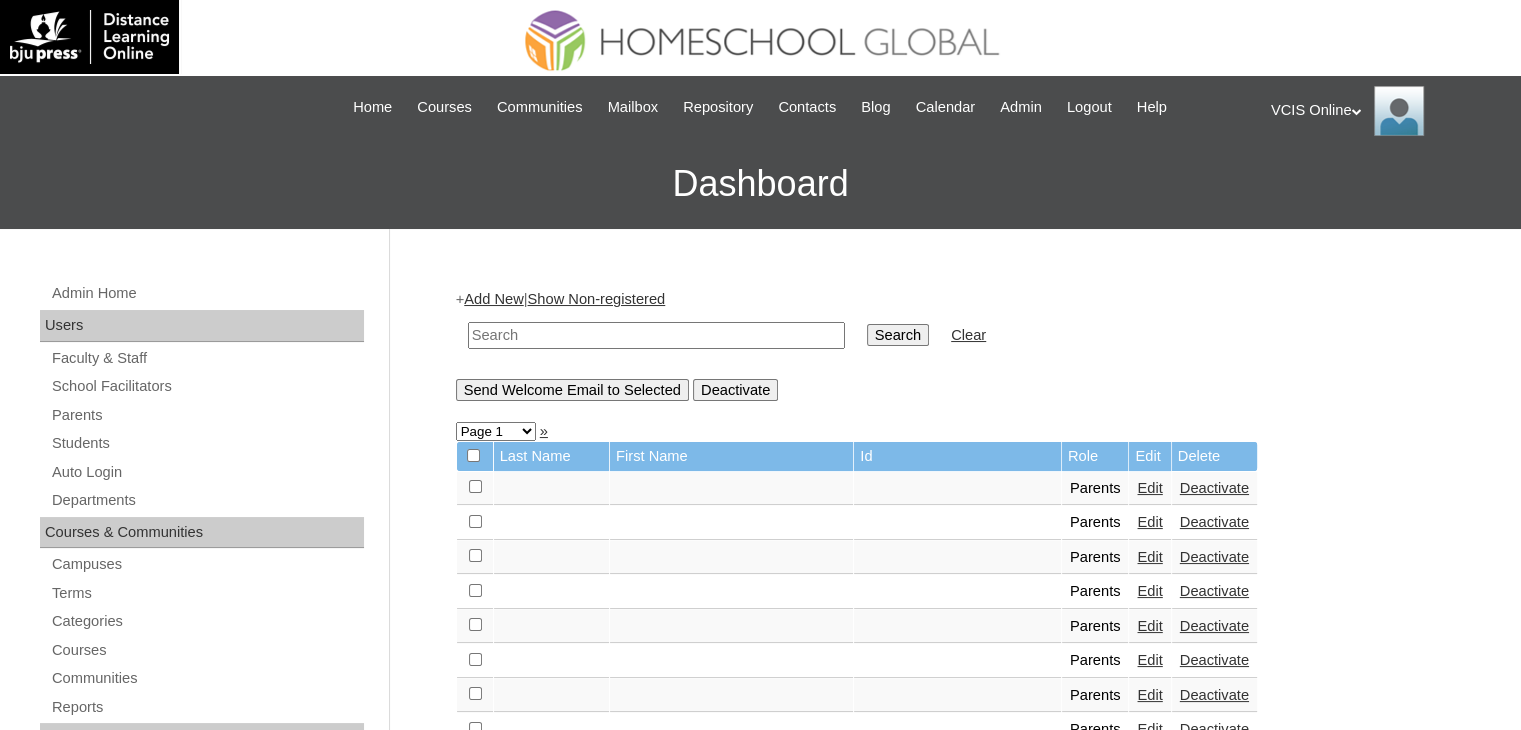 click on "Add New" at bounding box center (493, 299) 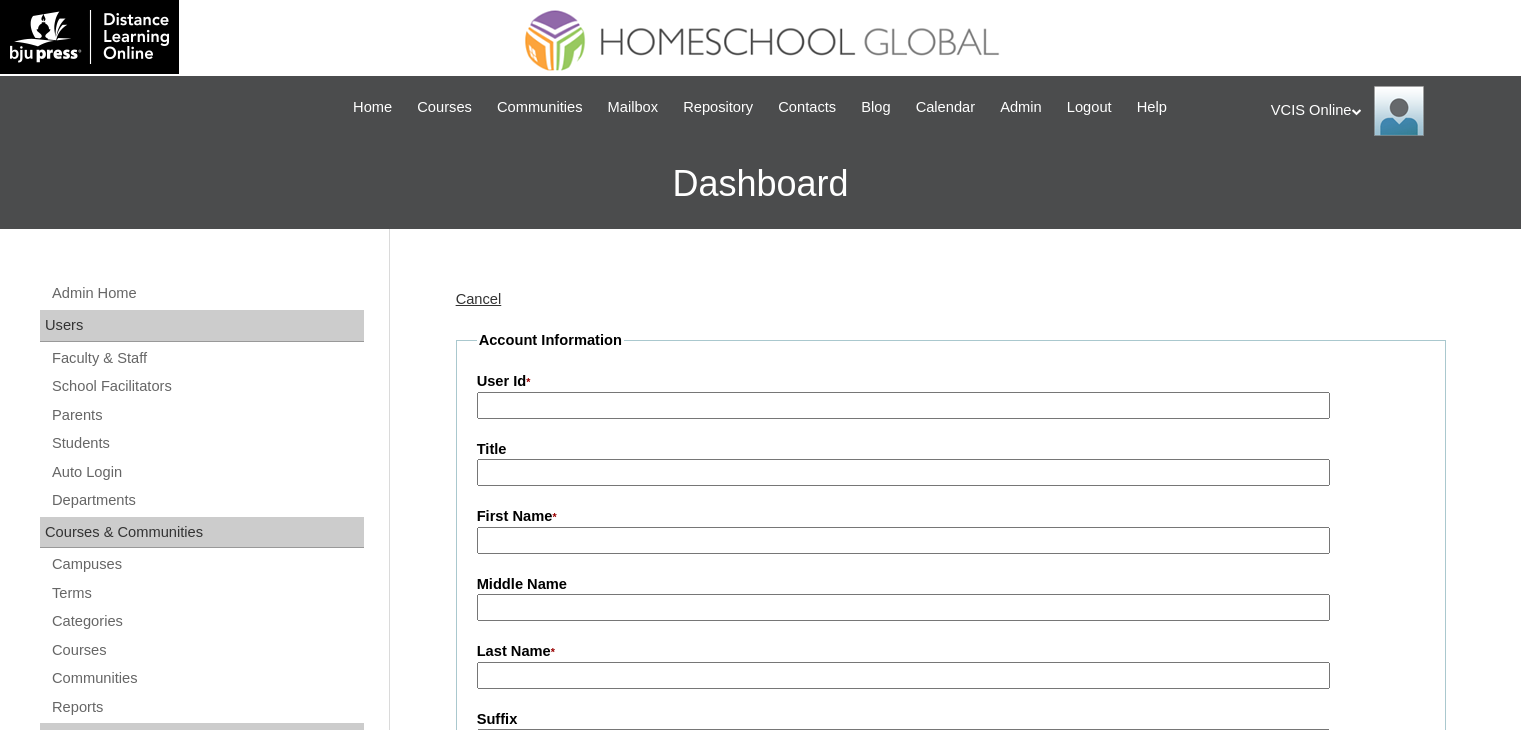 scroll, scrollTop: 0, scrollLeft: 0, axis: both 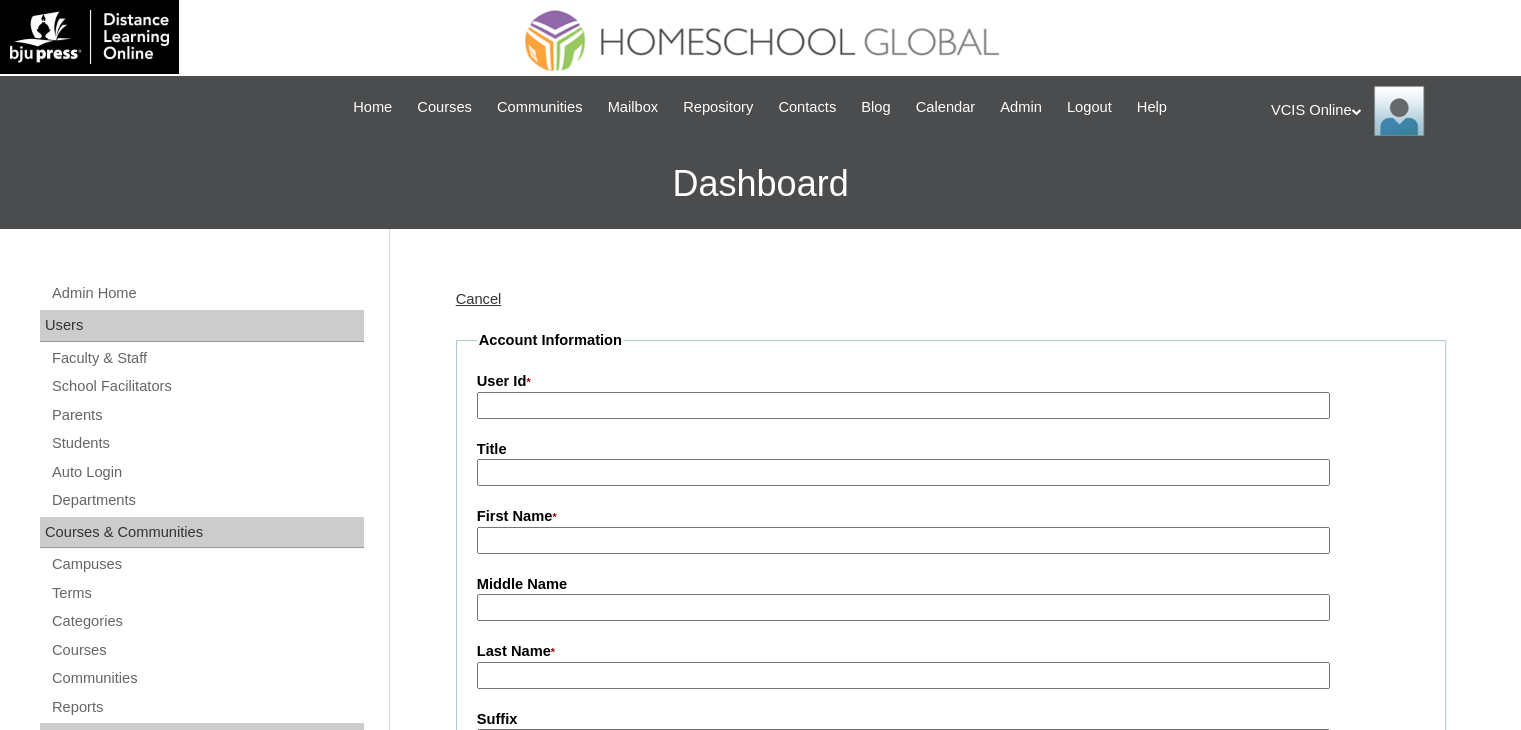 click on "User Id  *" at bounding box center (903, 405) 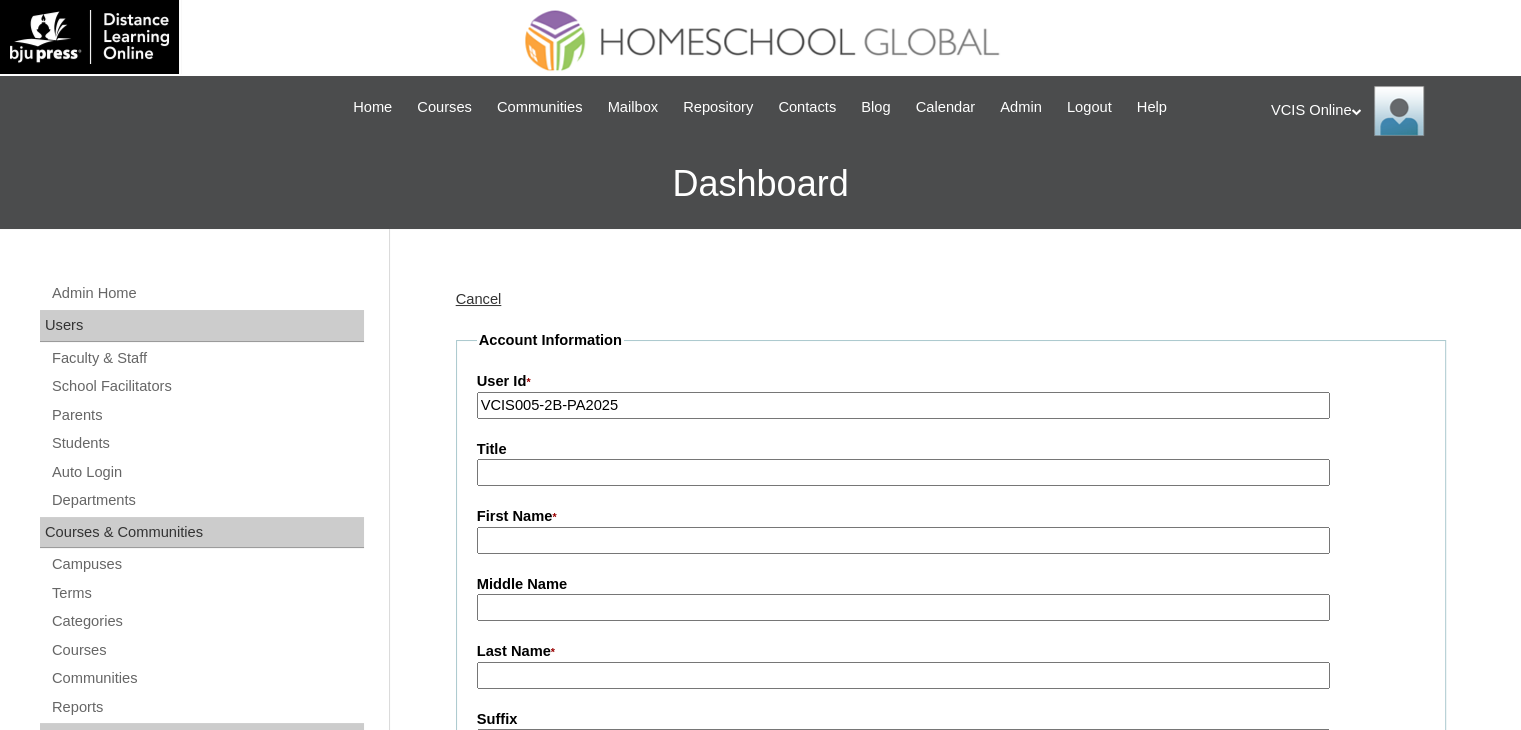 type on "VCIS005-2B-PA2025" 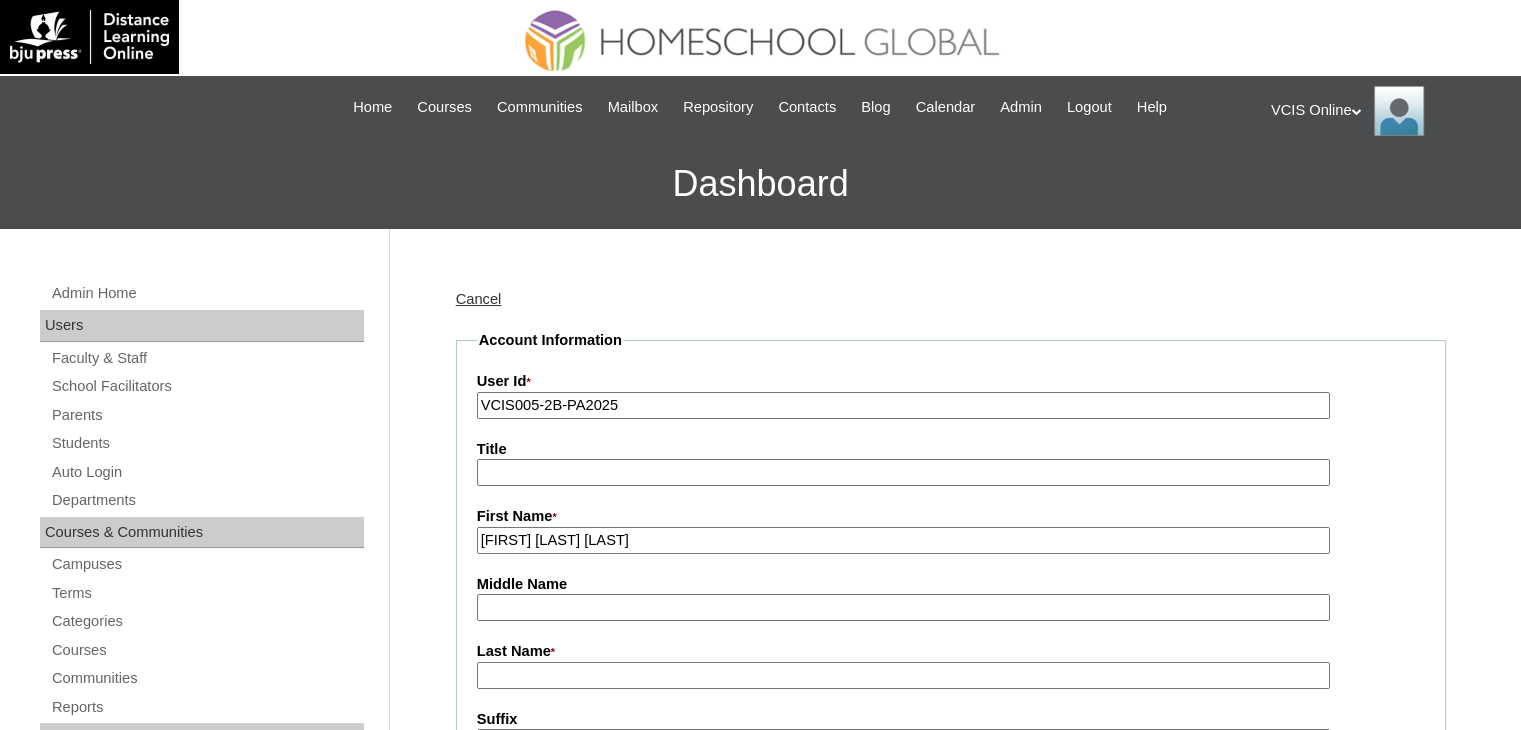 drag, startPoint x: 736, startPoint y: 536, endPoint x: 648, endPoint y: 536, distance: 88 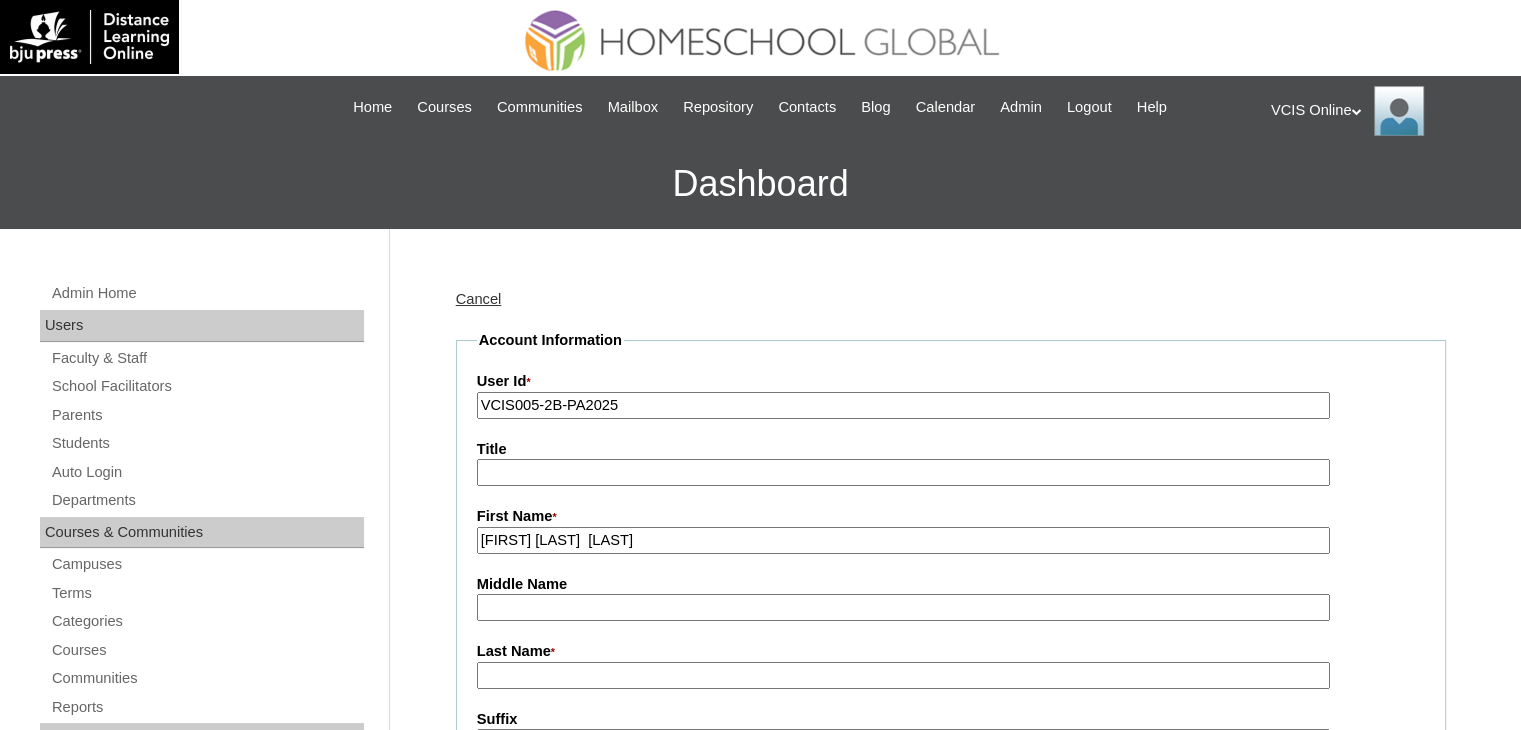type on "Genesis Gwen  Ordiales" 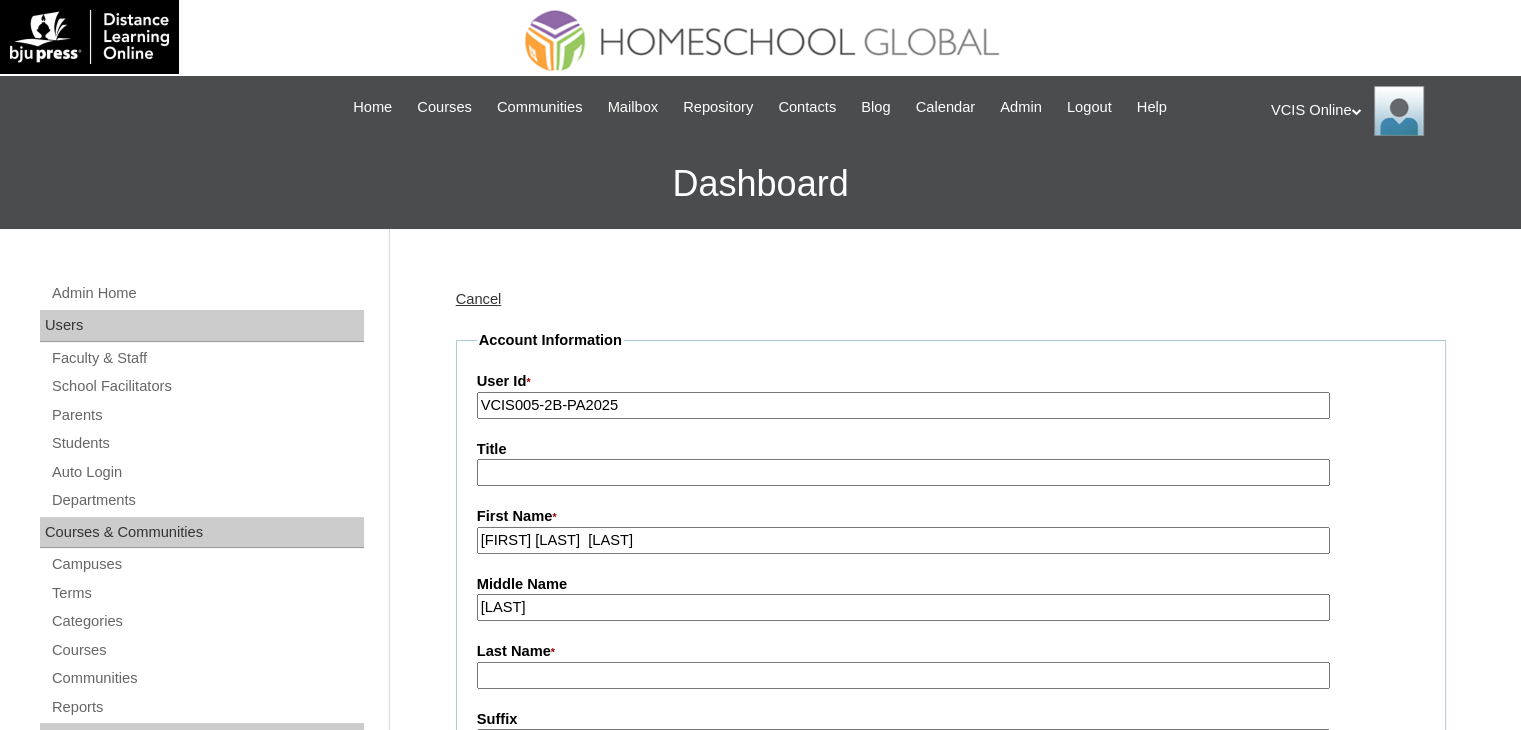 type on "Cabali" 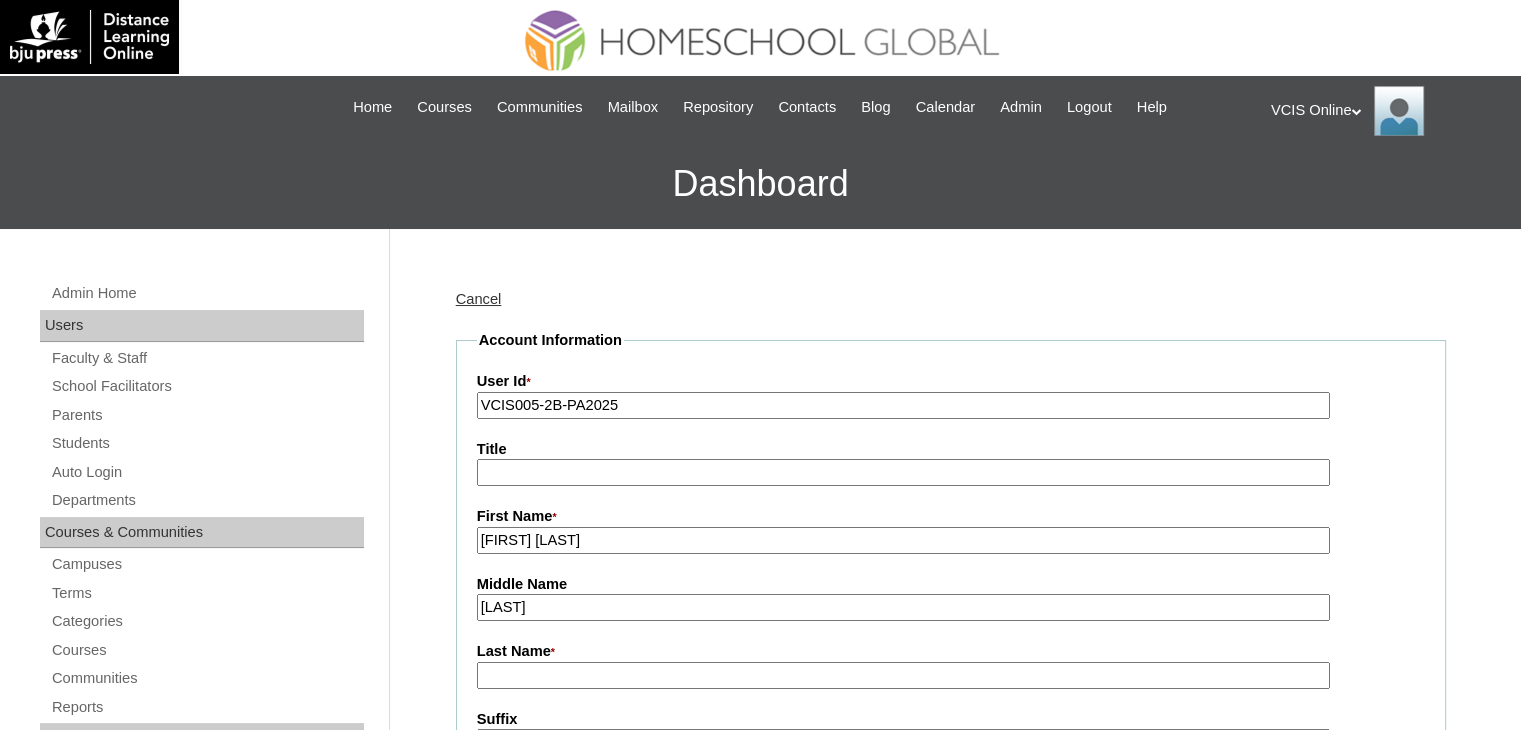 type on "Genesis Gwen" 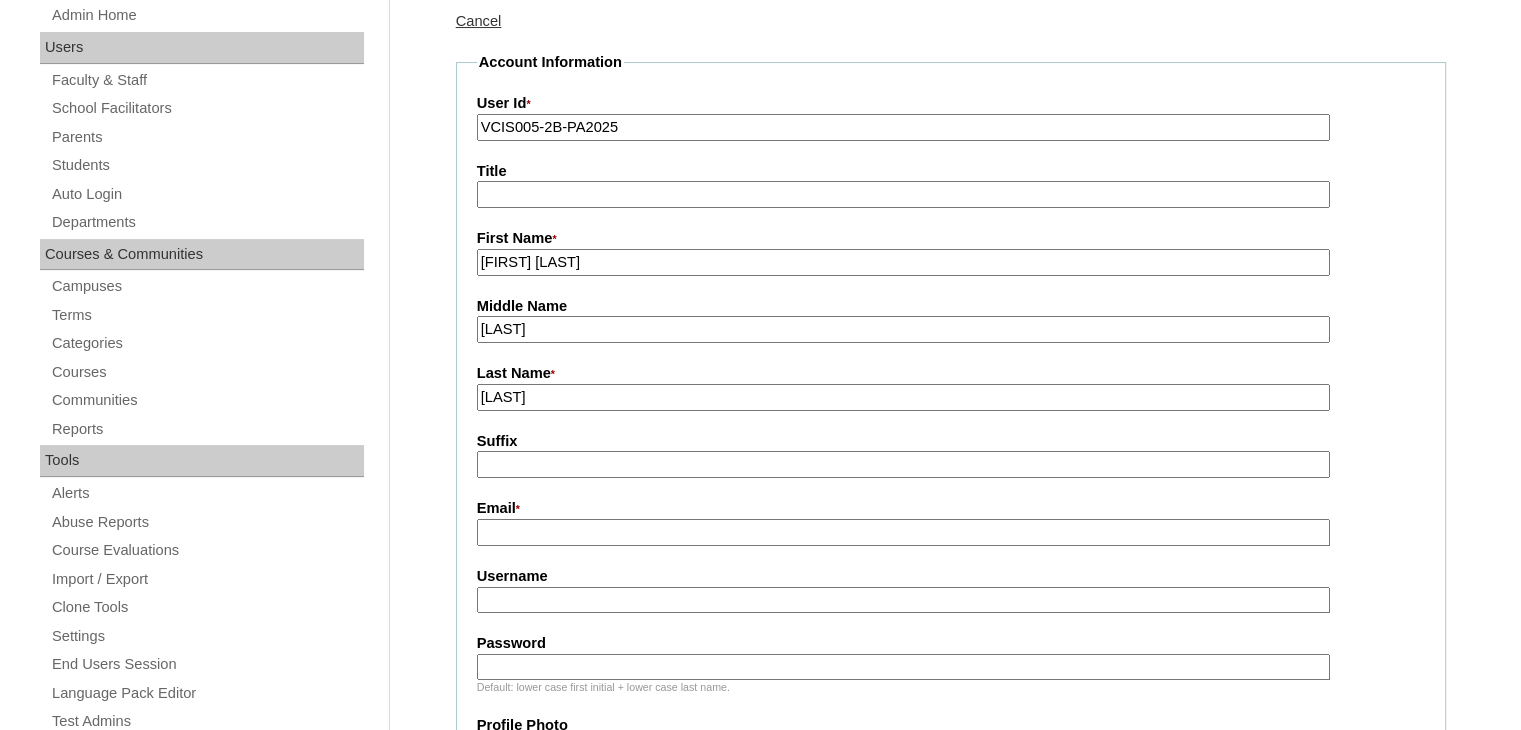 scroll, scrollTop: 294, scrollLeft: 0, axis: vertical 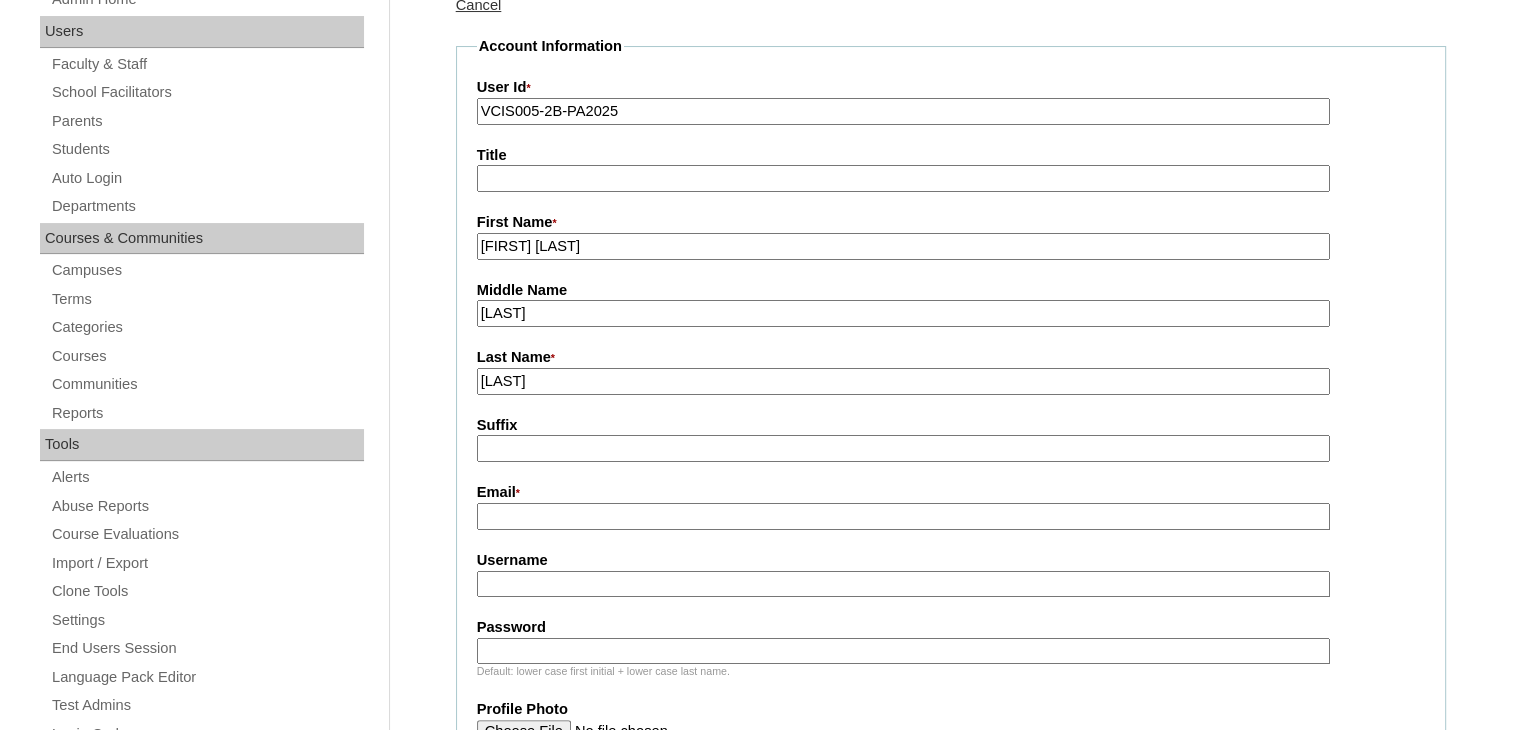 type on "Ordiales" 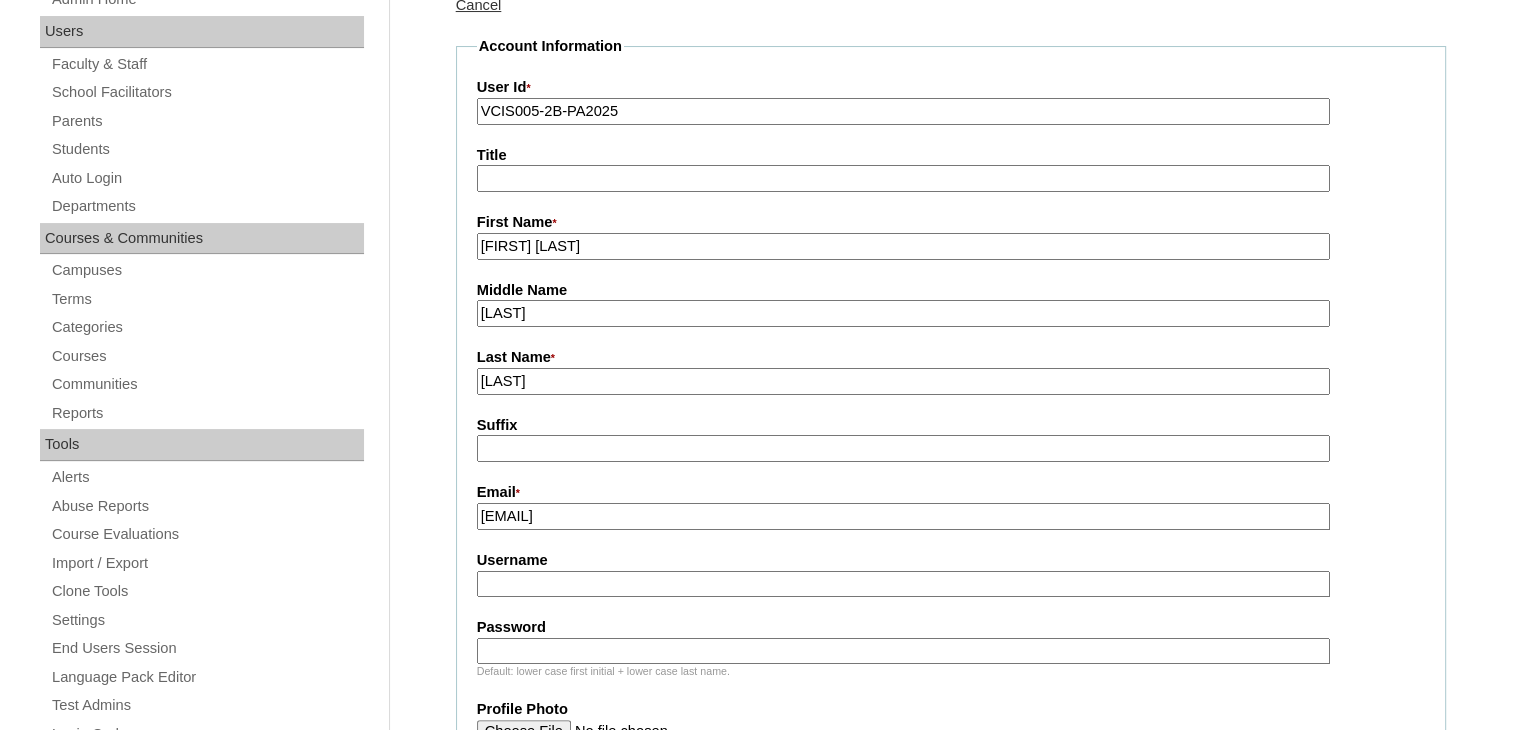 type on "genesisgwen.ordiales@gmail.com" 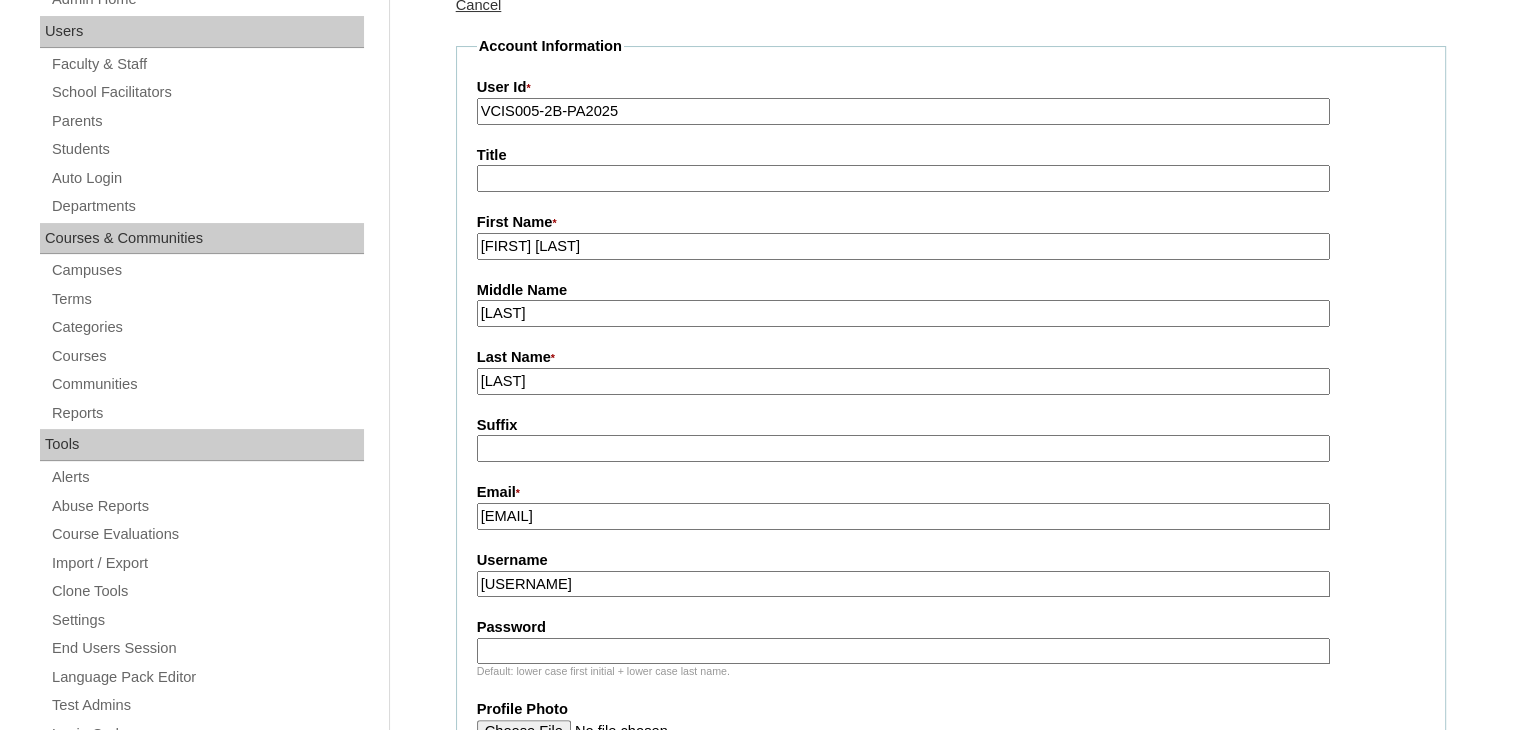 type on "gordiales2025" 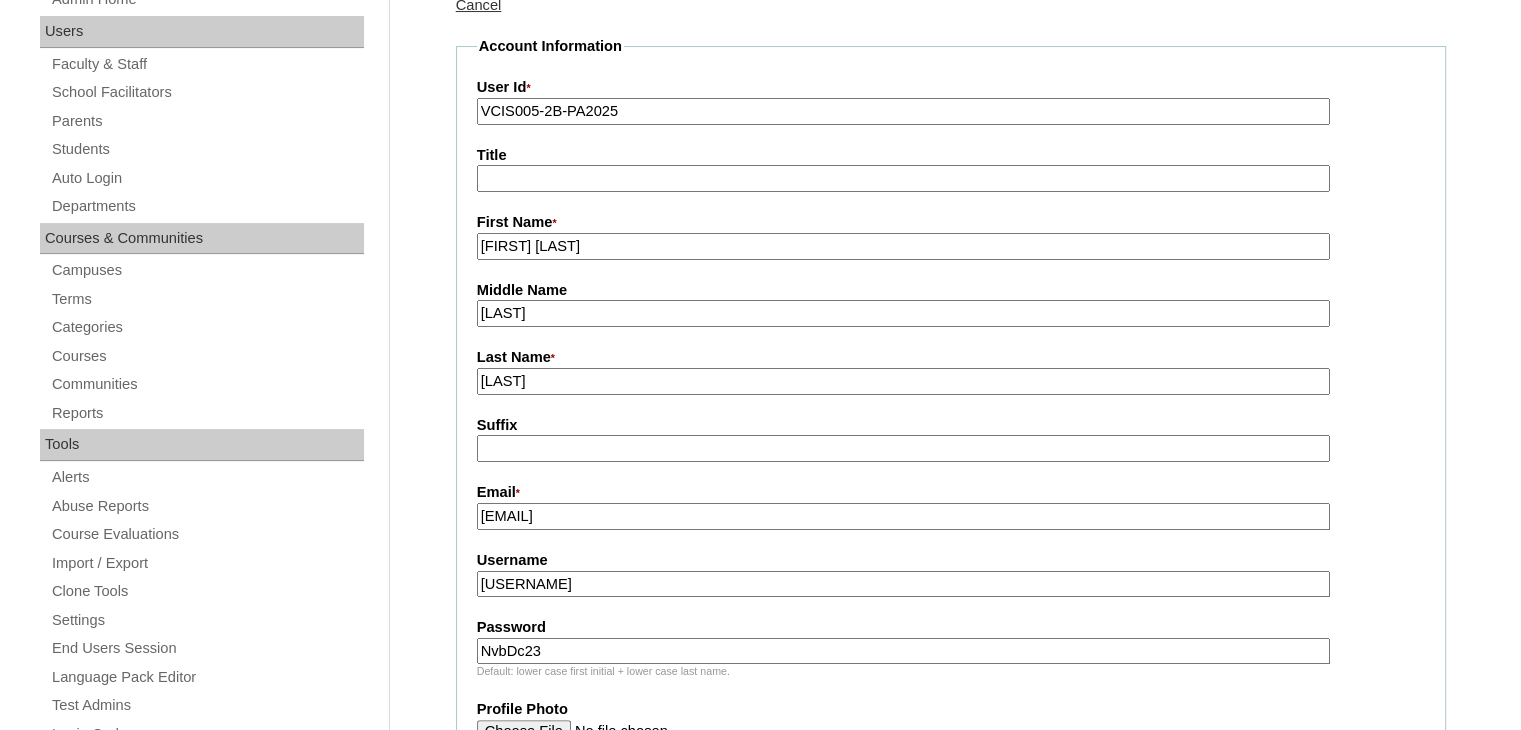 type on "NvbDc23" 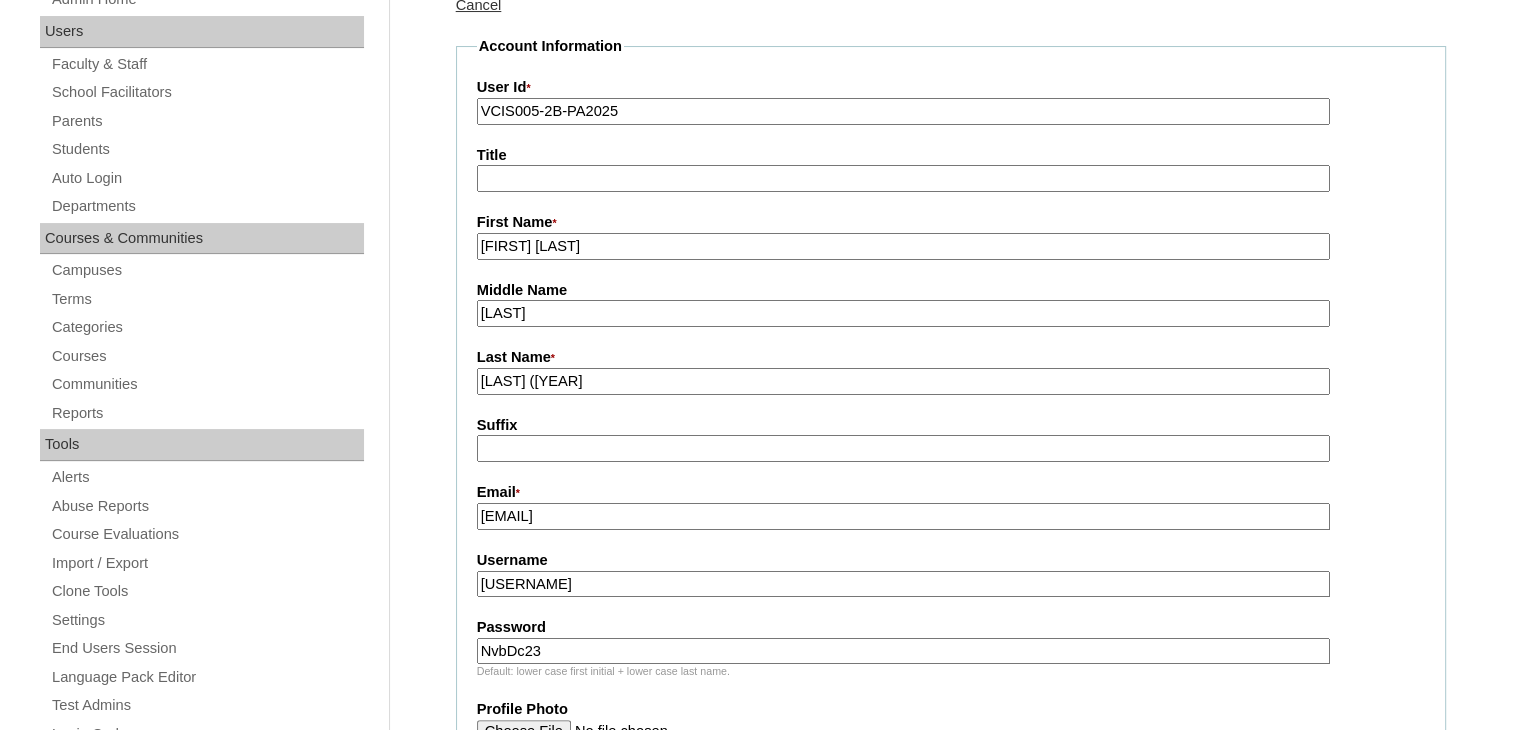 type on "Ordiales (2025)" 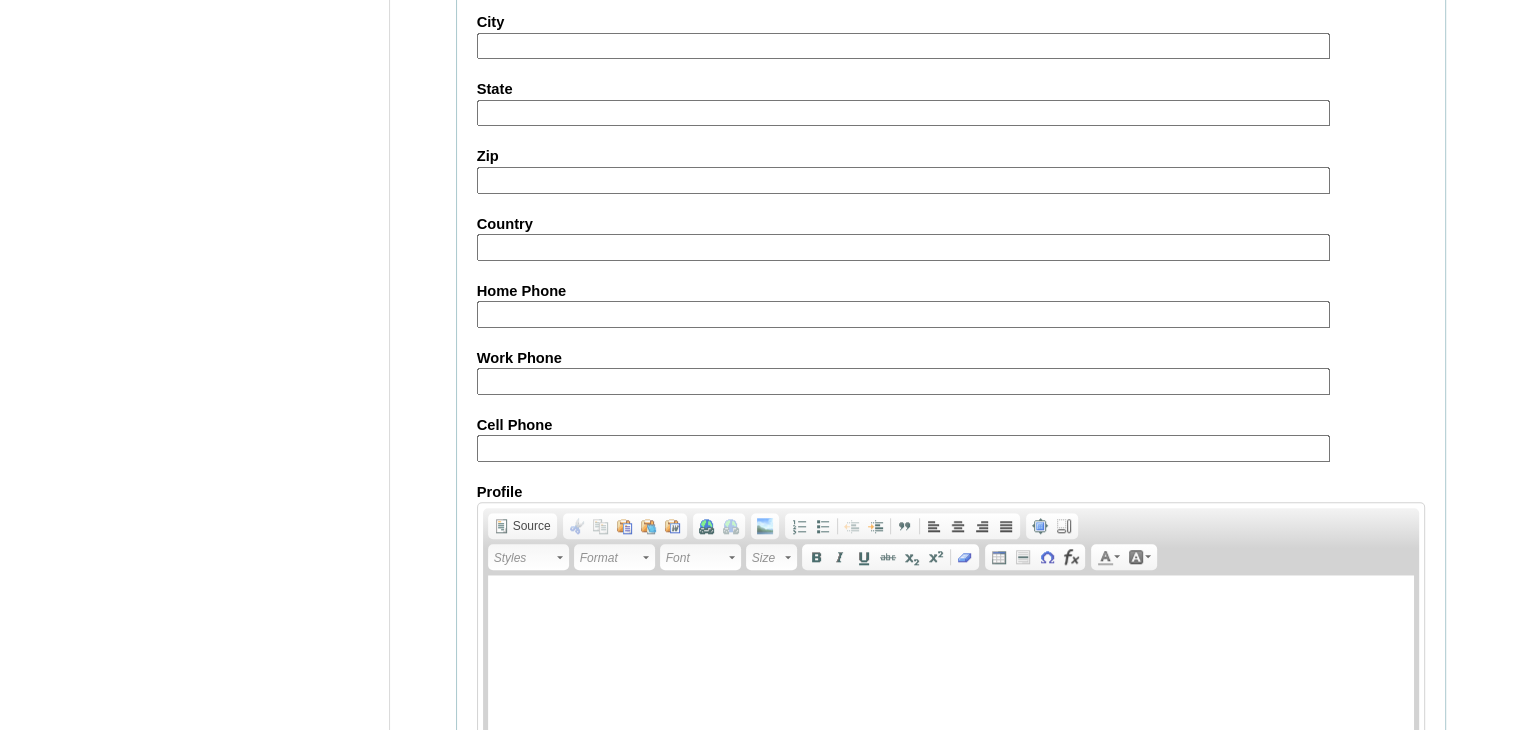 scroll, scrollTop: 1800, scrollLeft: 0, axis: vertical 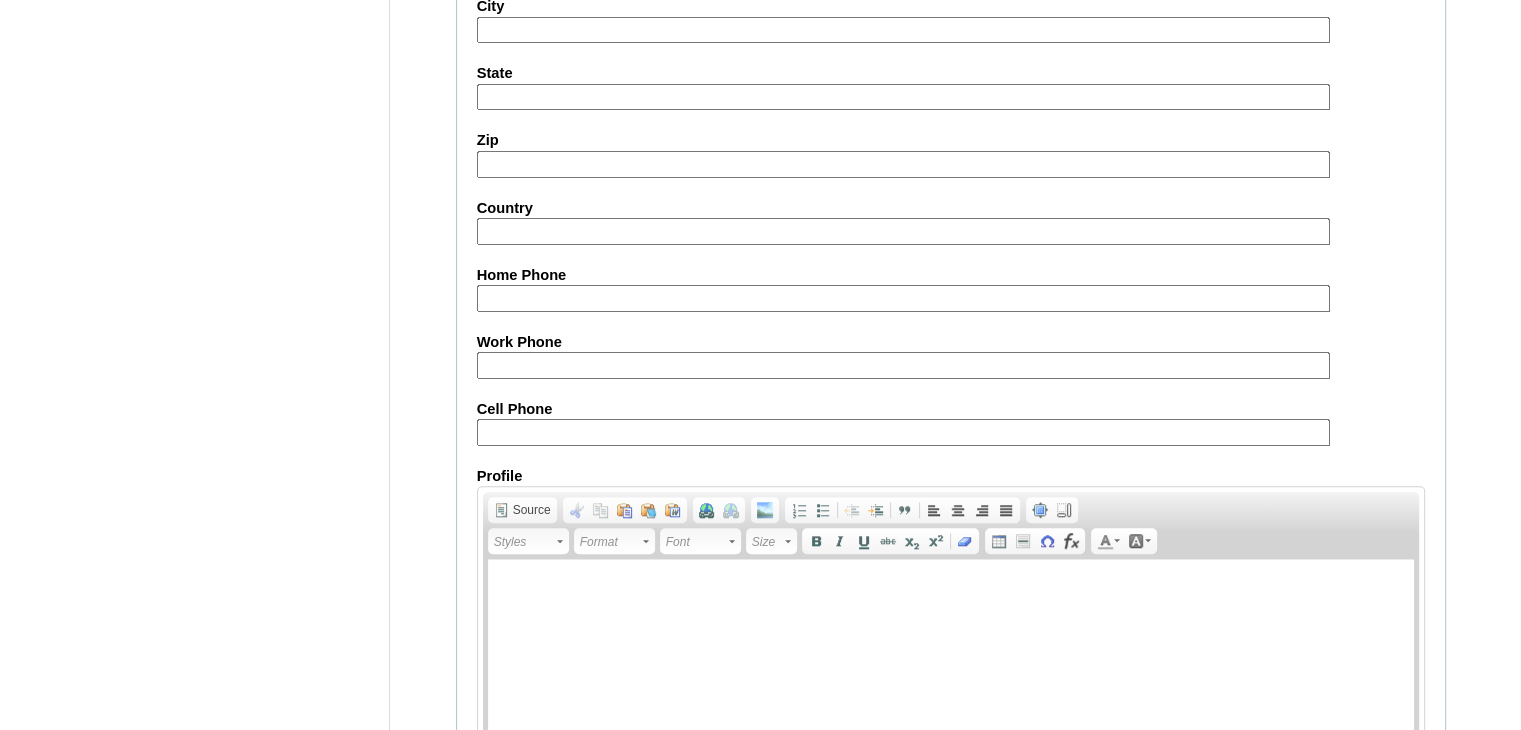 click on "Cell Phone" at bounding box center [903, 432] 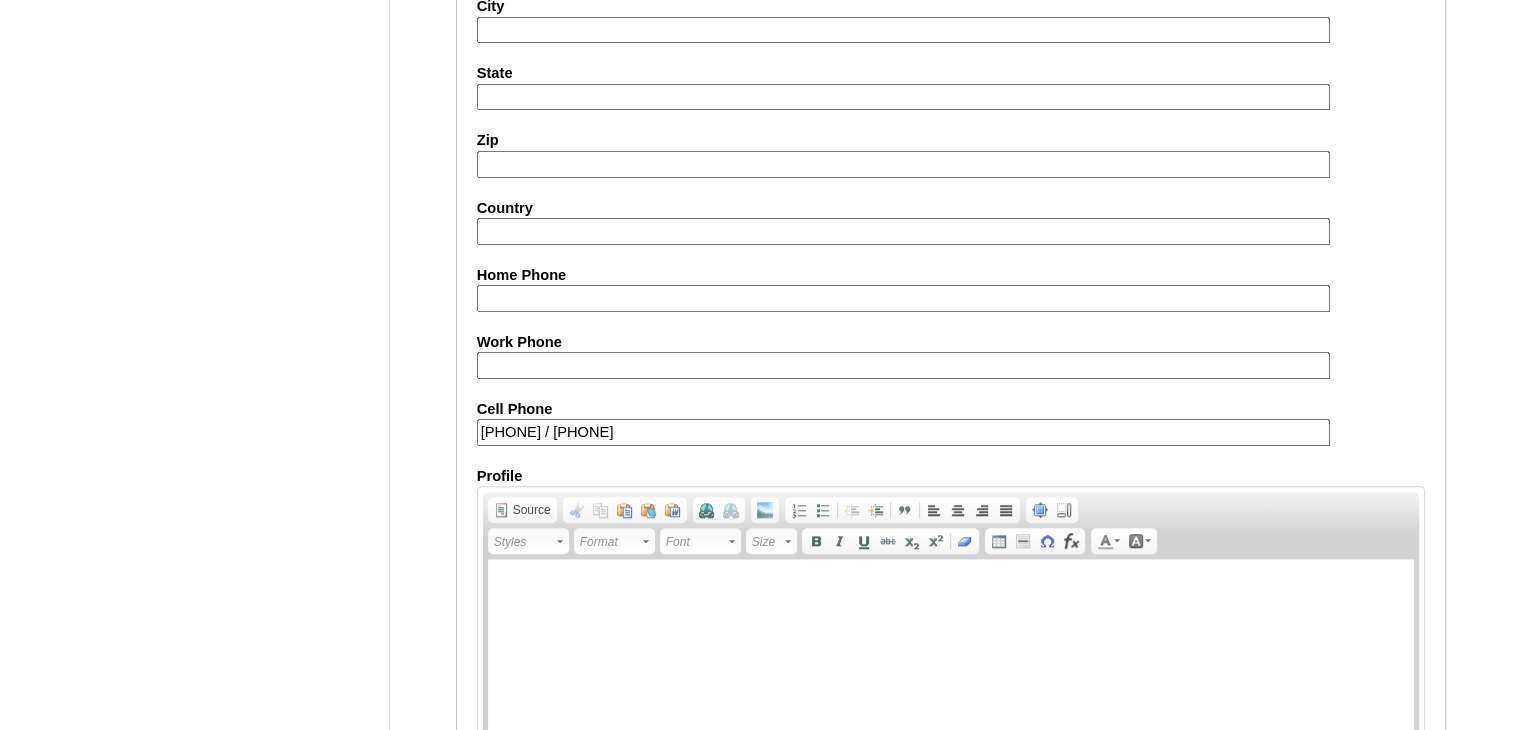scroll, scrollTop: 1952, scrollLeft: 0, axis: vertical 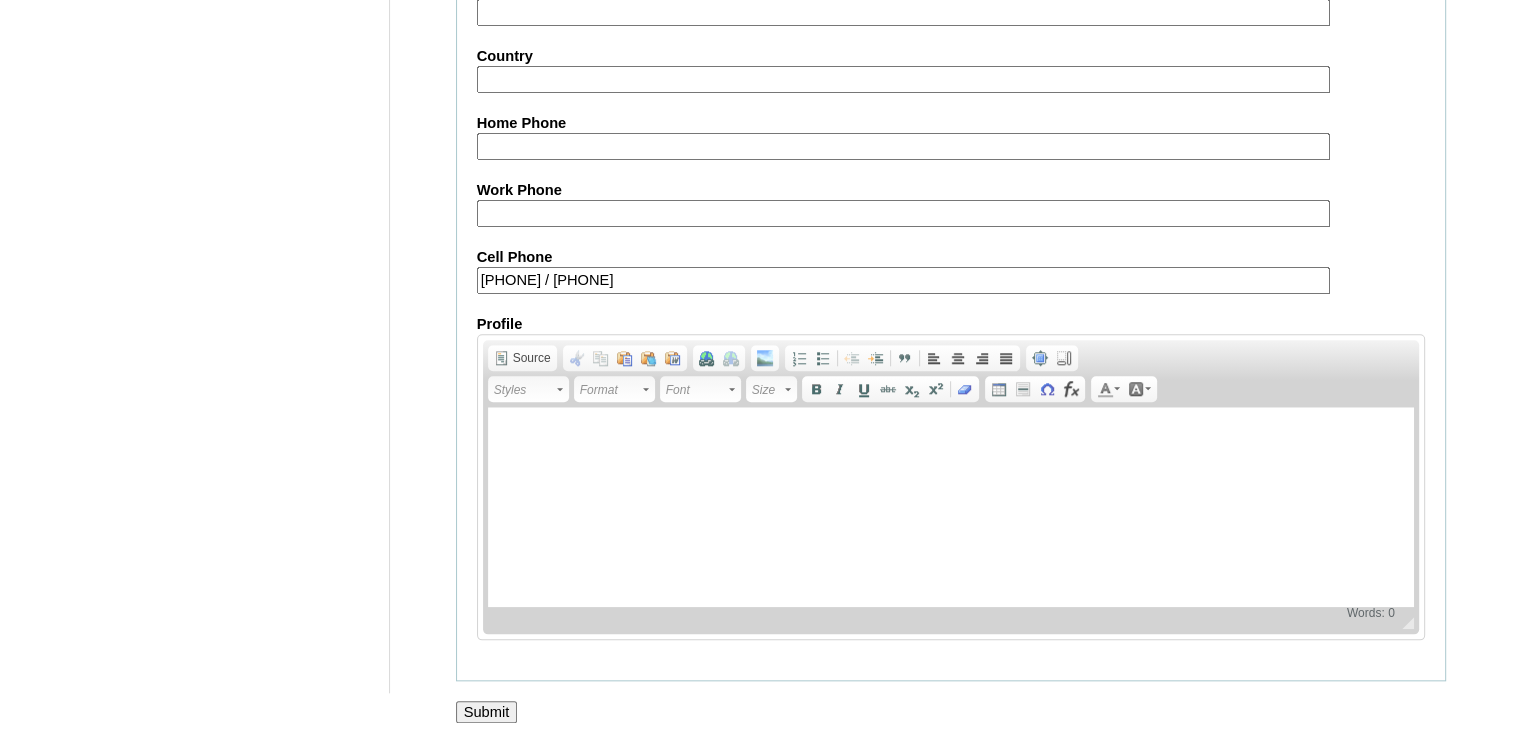 type on "971589718631 / 971551176502" 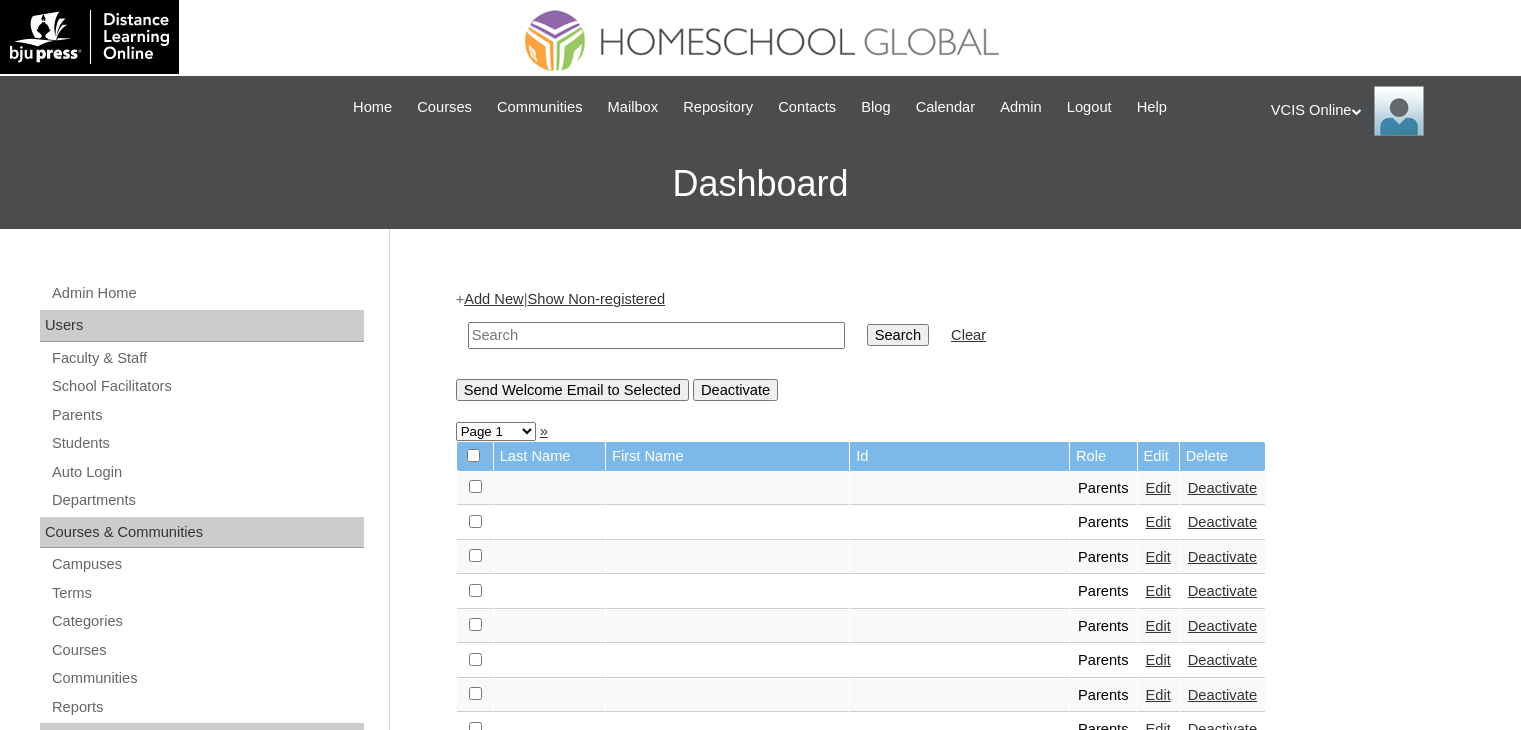 scroll, scrollTop: 0, scrollLeft: 0, axis: both 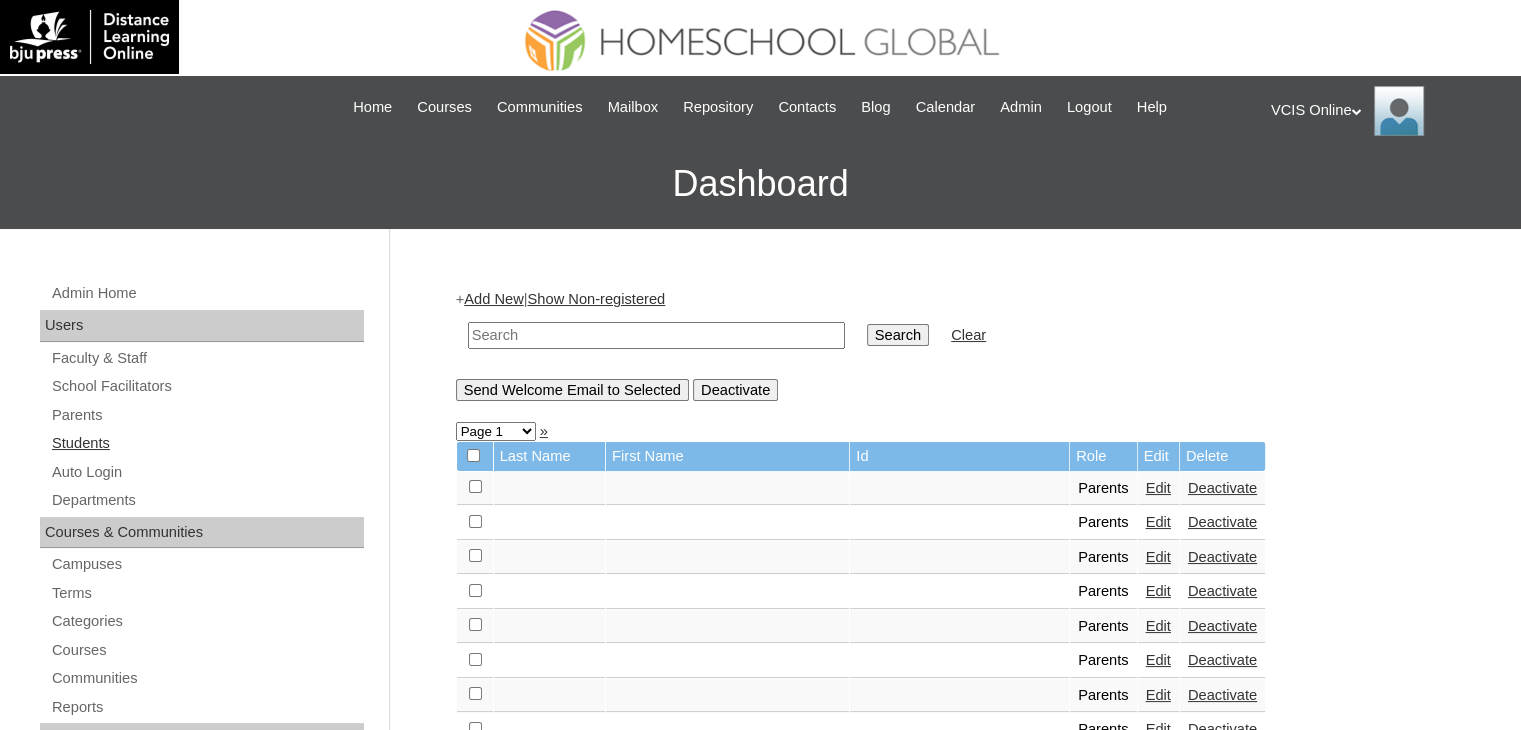 click on "Students" at bounding box center (207, 443) 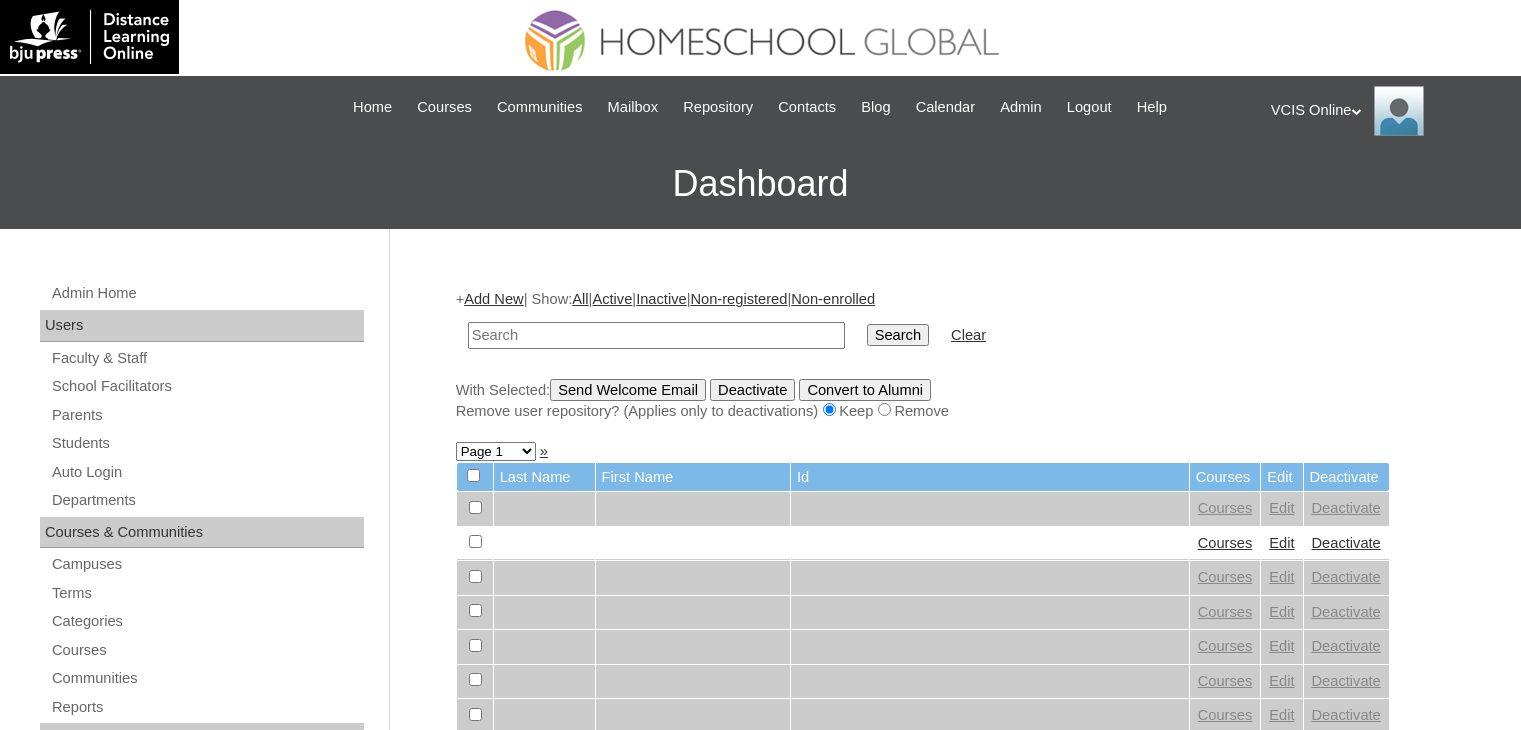 scroll, scrollTop: 0, scrollLeft: 0, axis: both 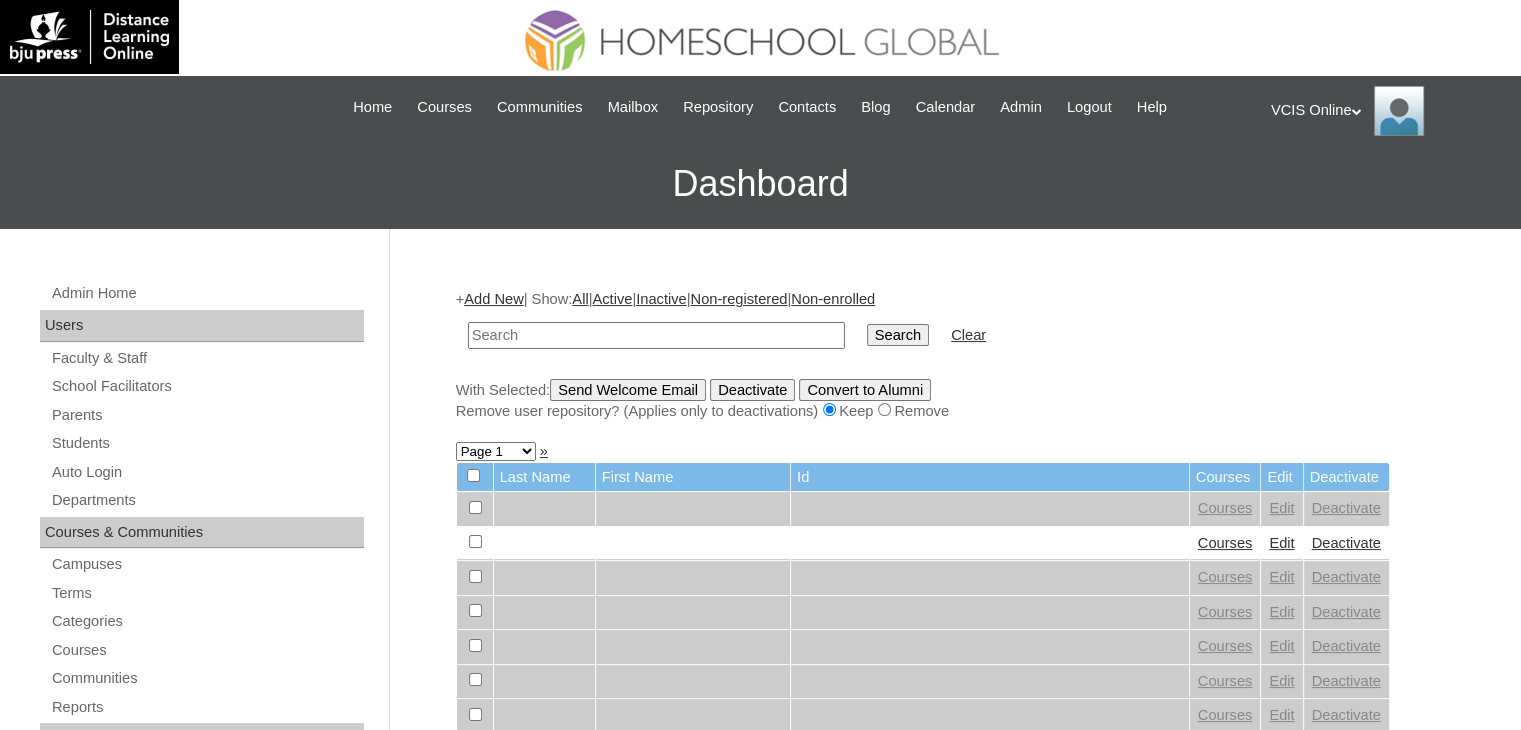click on "Add New" at bounding box center (493, 299) 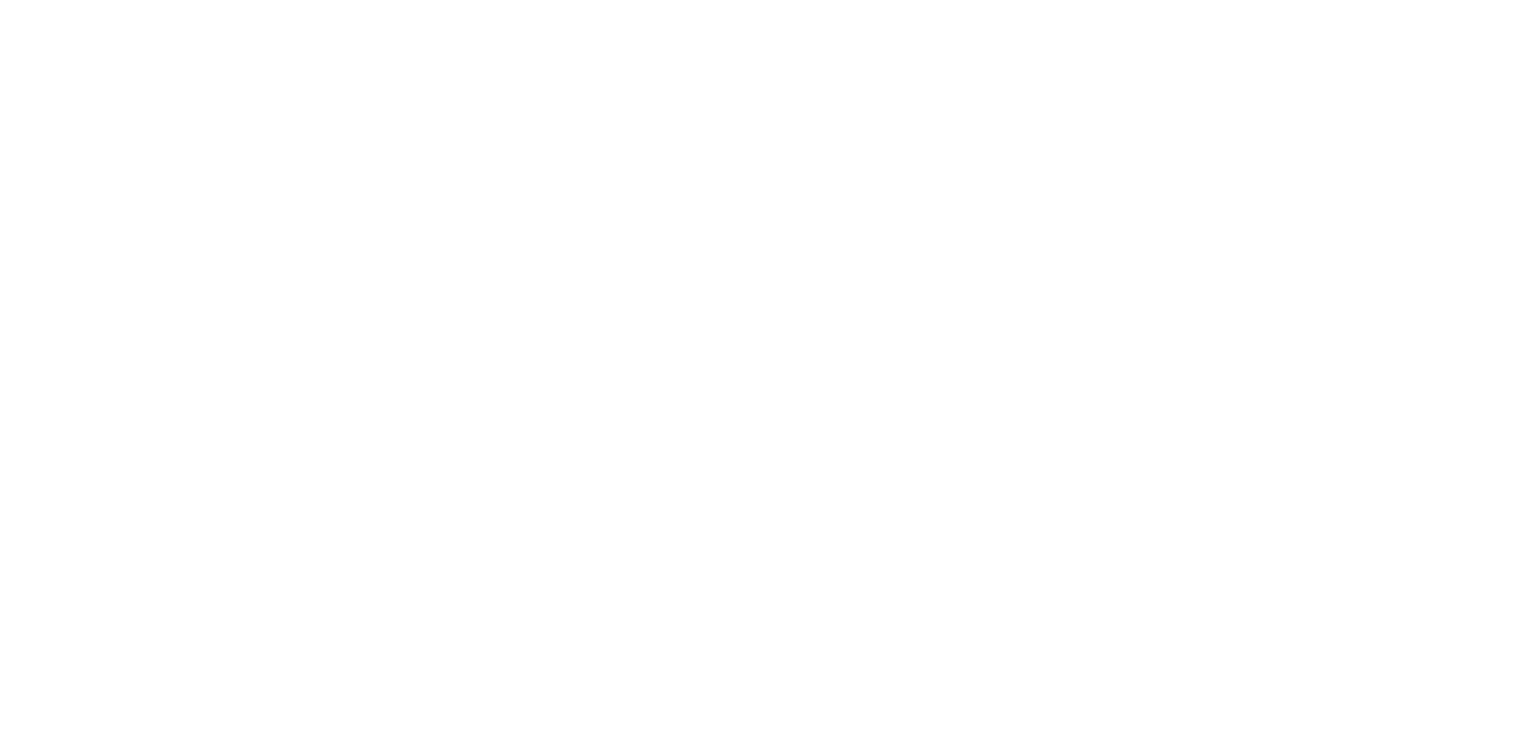 scroll, scrollTop: 0, scrollLeft: 0, axis: both 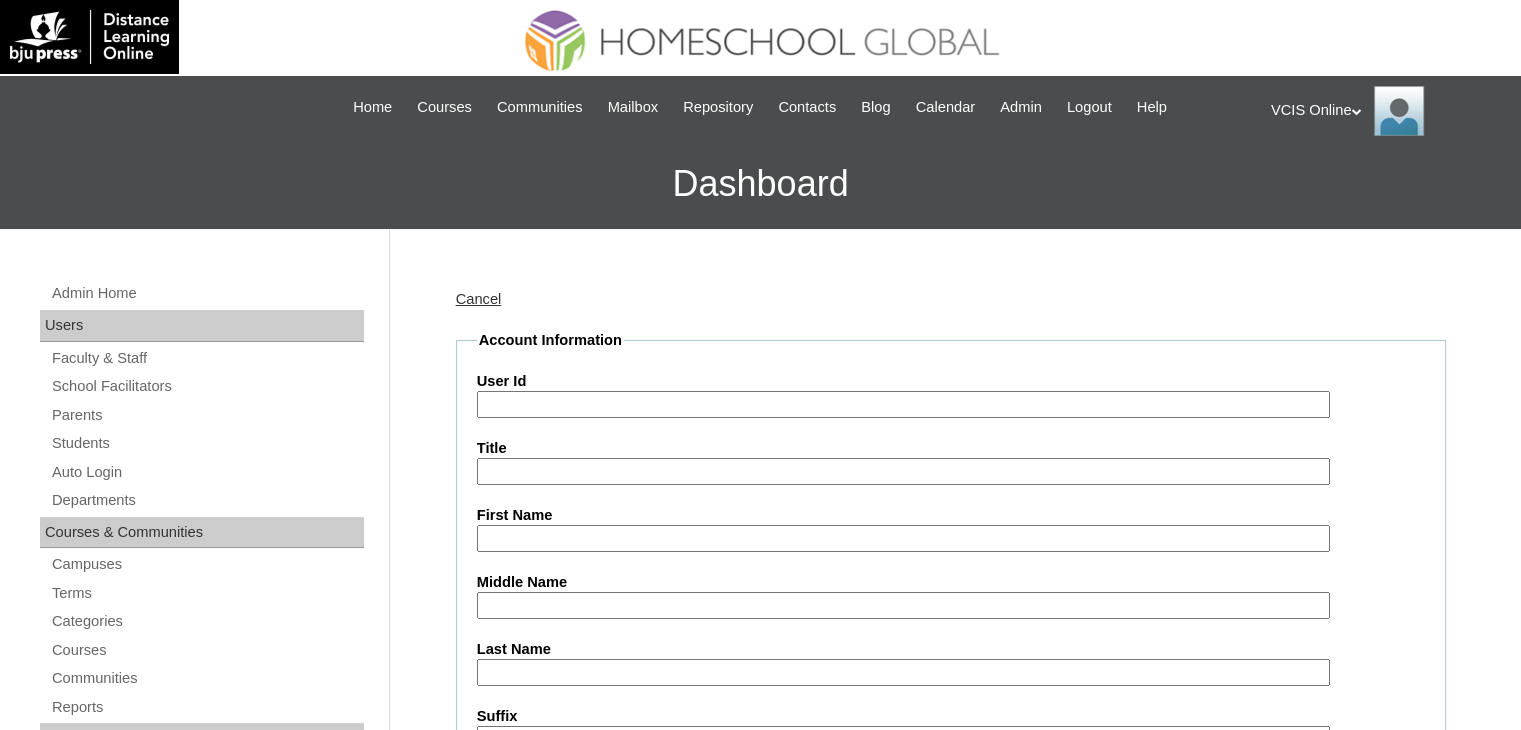 click on "User Id" at bounding box center [903, 404] 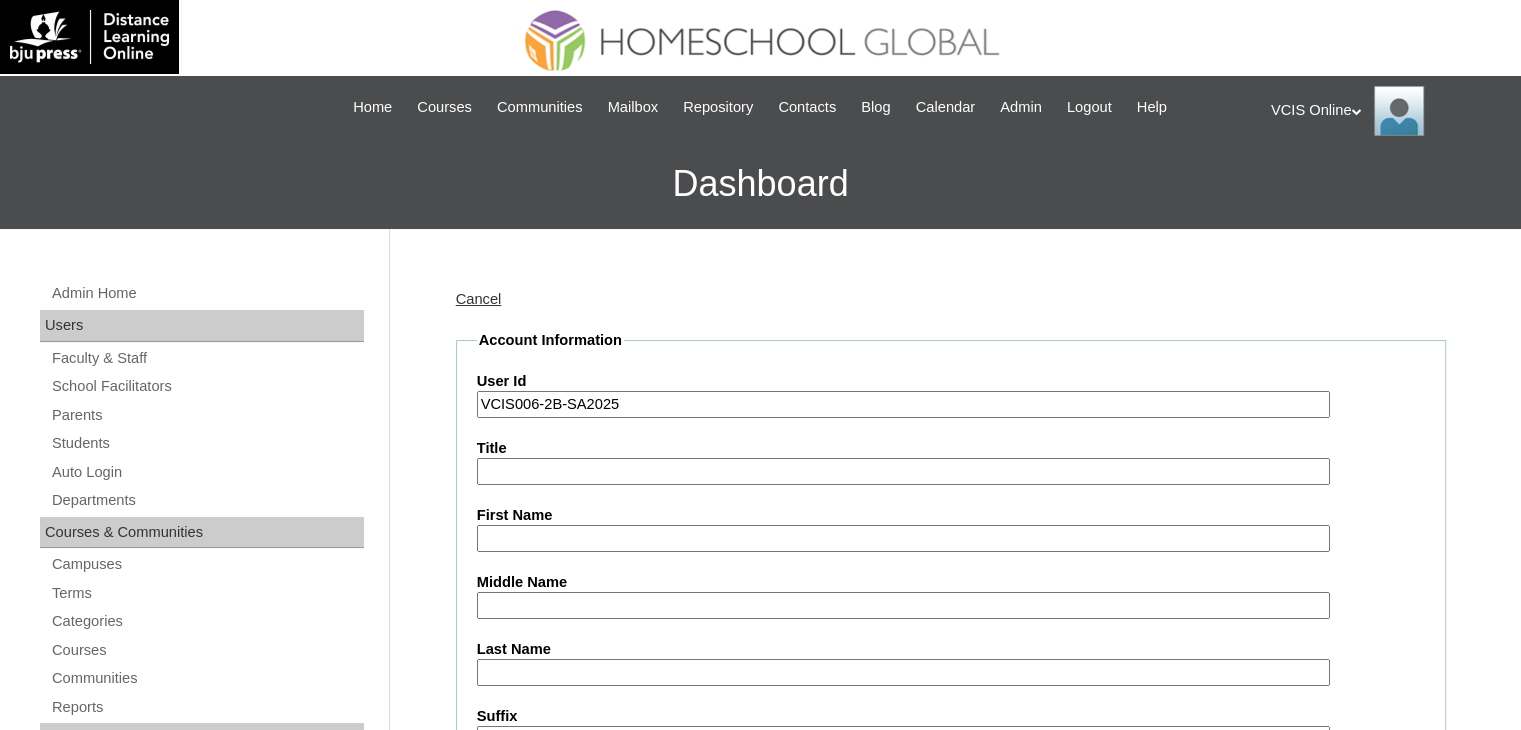 type on "VCIS006-2B-SA2025" 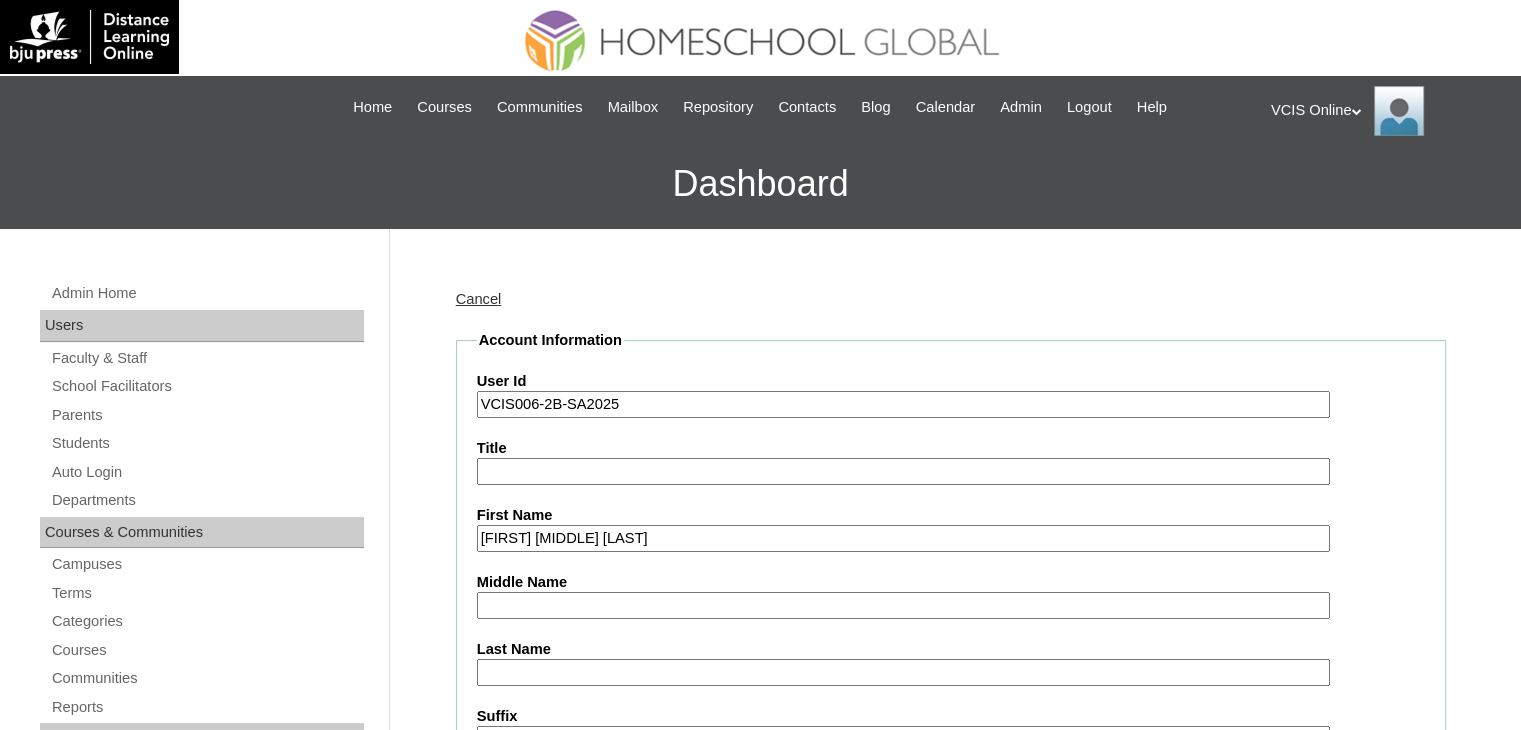 drag, startPoint x: 632, startPoint y: 537, endPoint x: 562, endPoint y: 535, distance: 70.028564 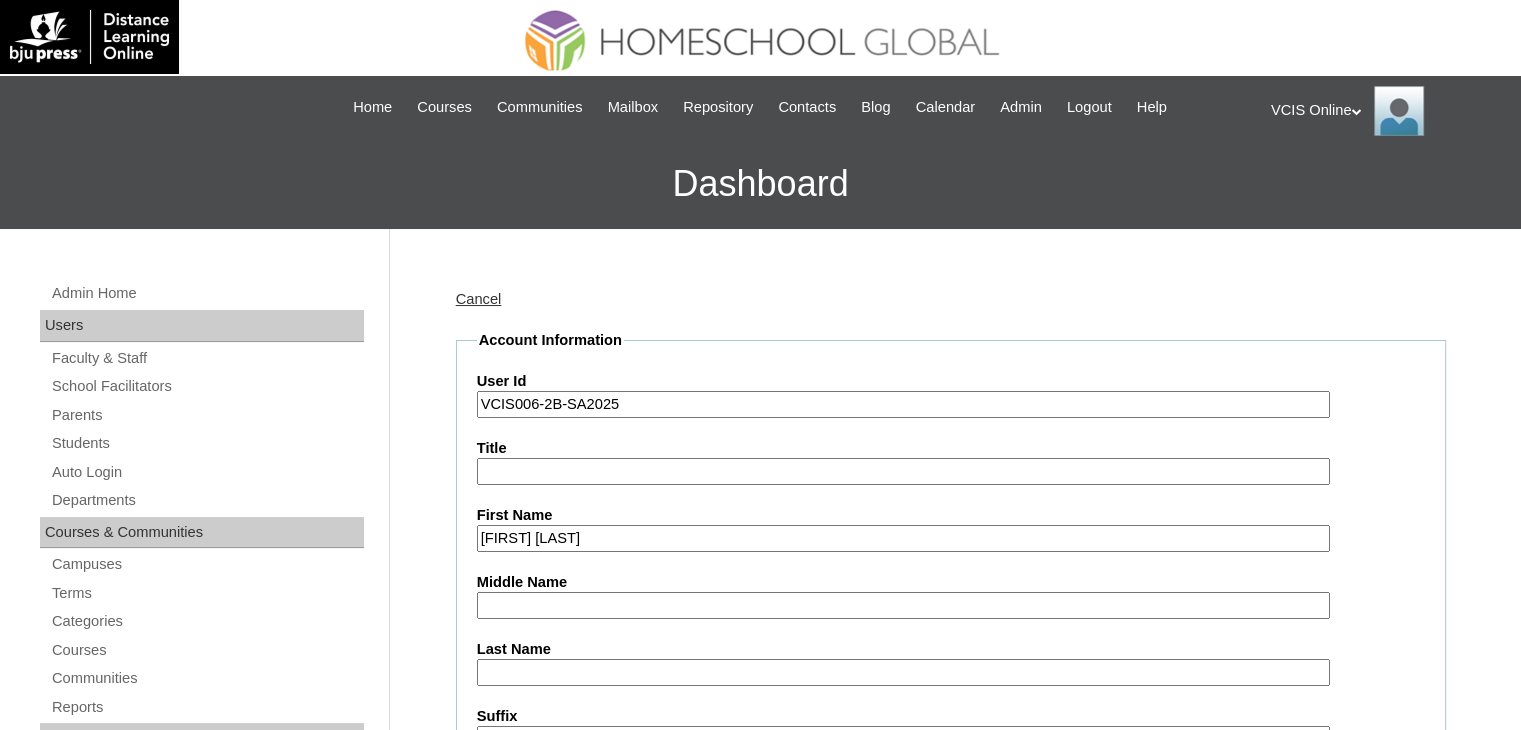 type on "[FIRST] [LAST]" 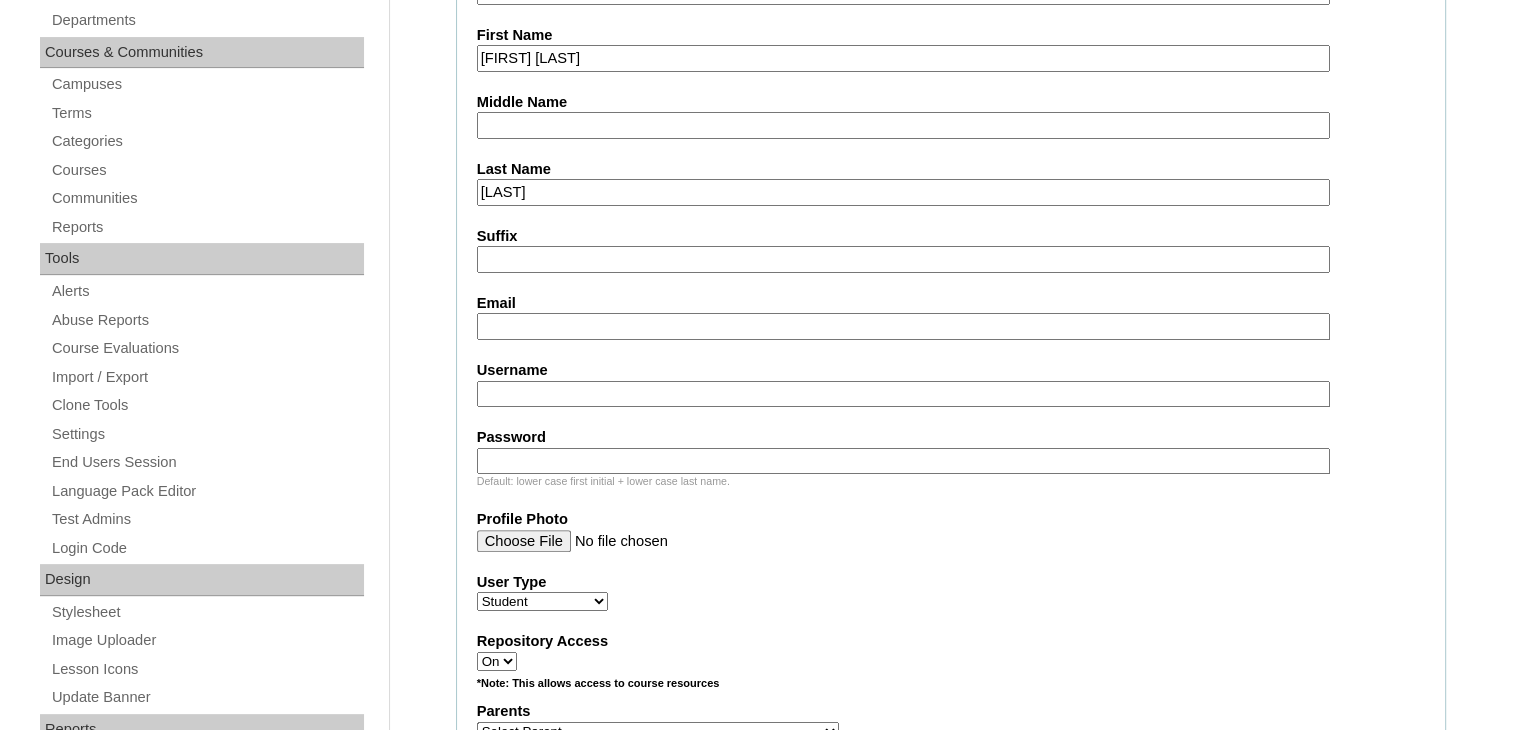 scroll, scrollTop: 484, scrollLeft: 0, axis: vertical 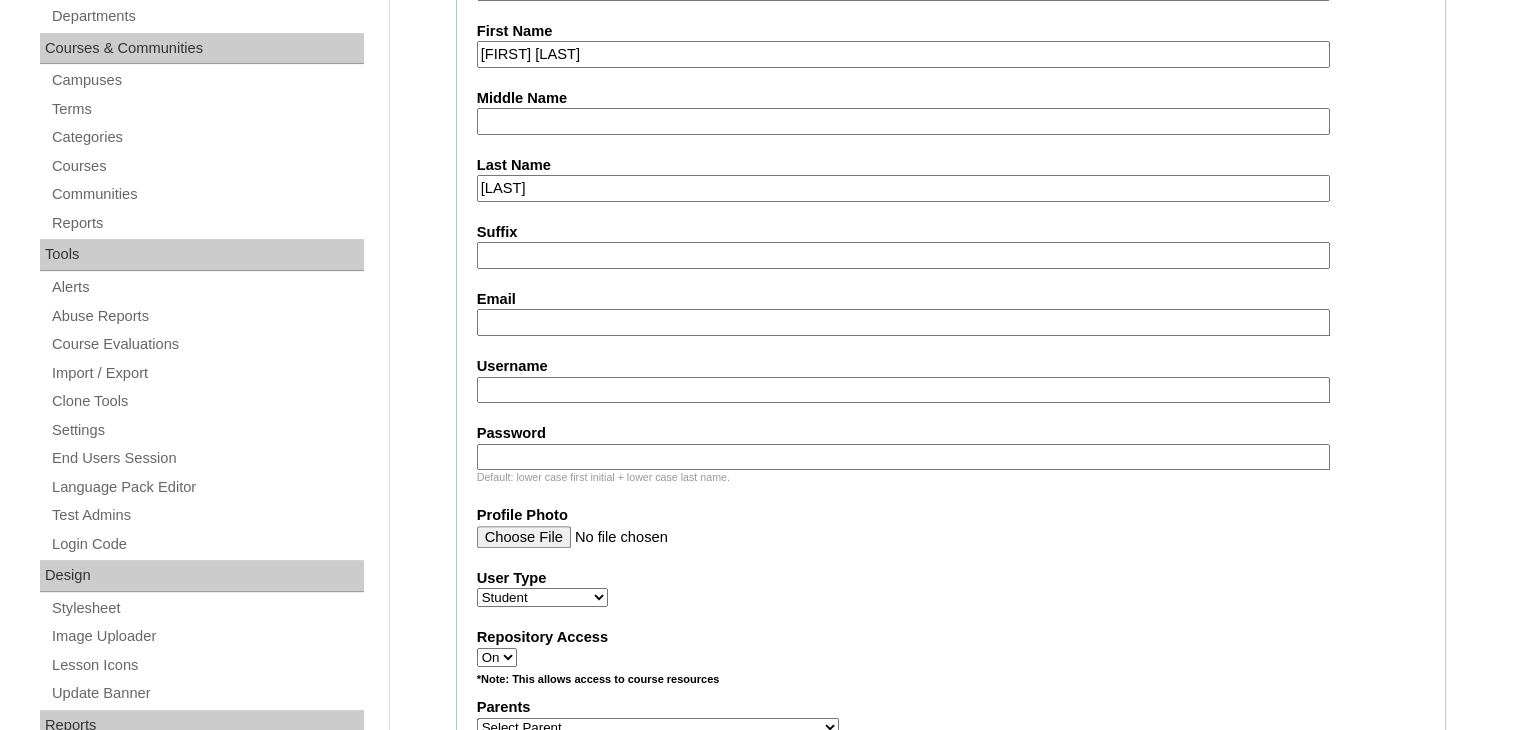 type on "[LAST]" 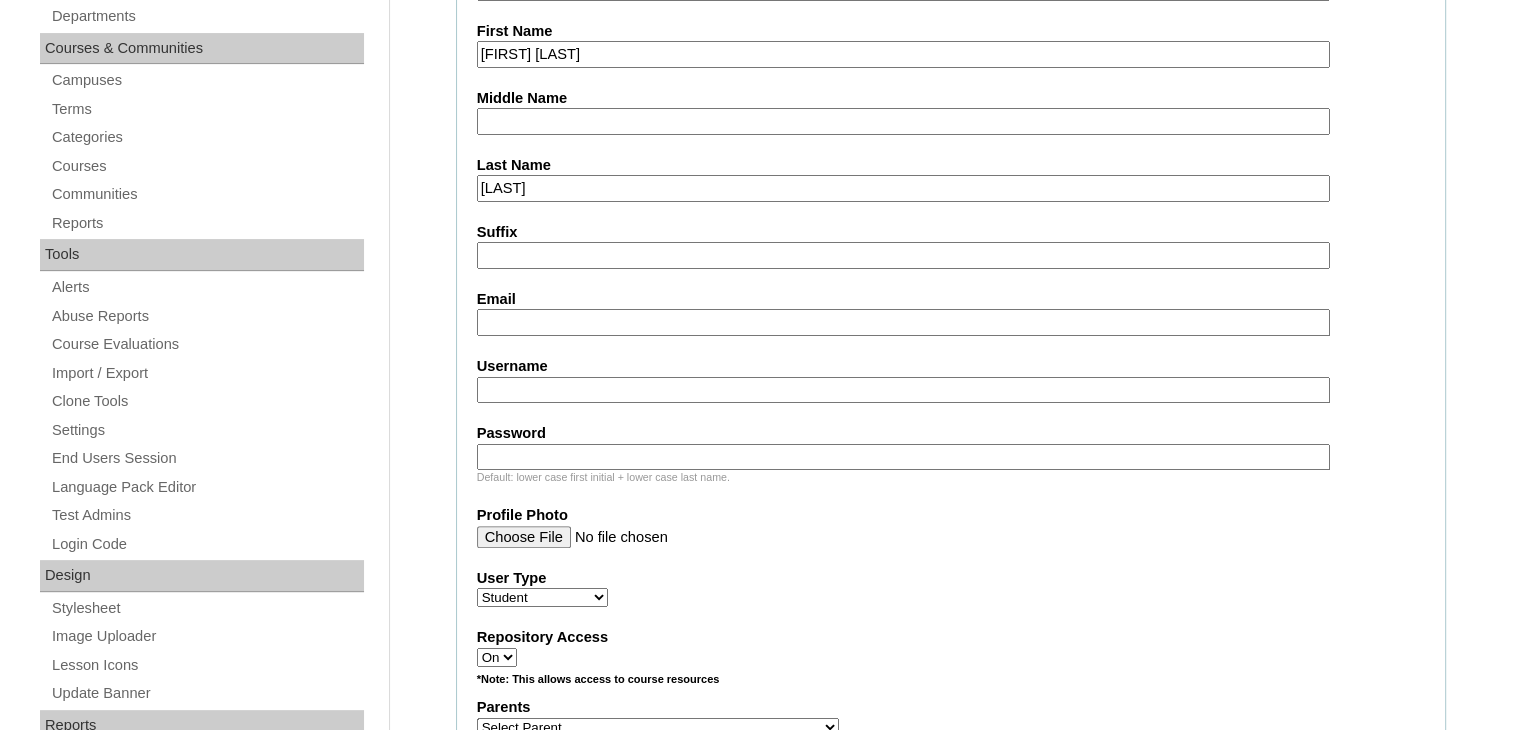click on "Email" at bounding box center (903, 322) 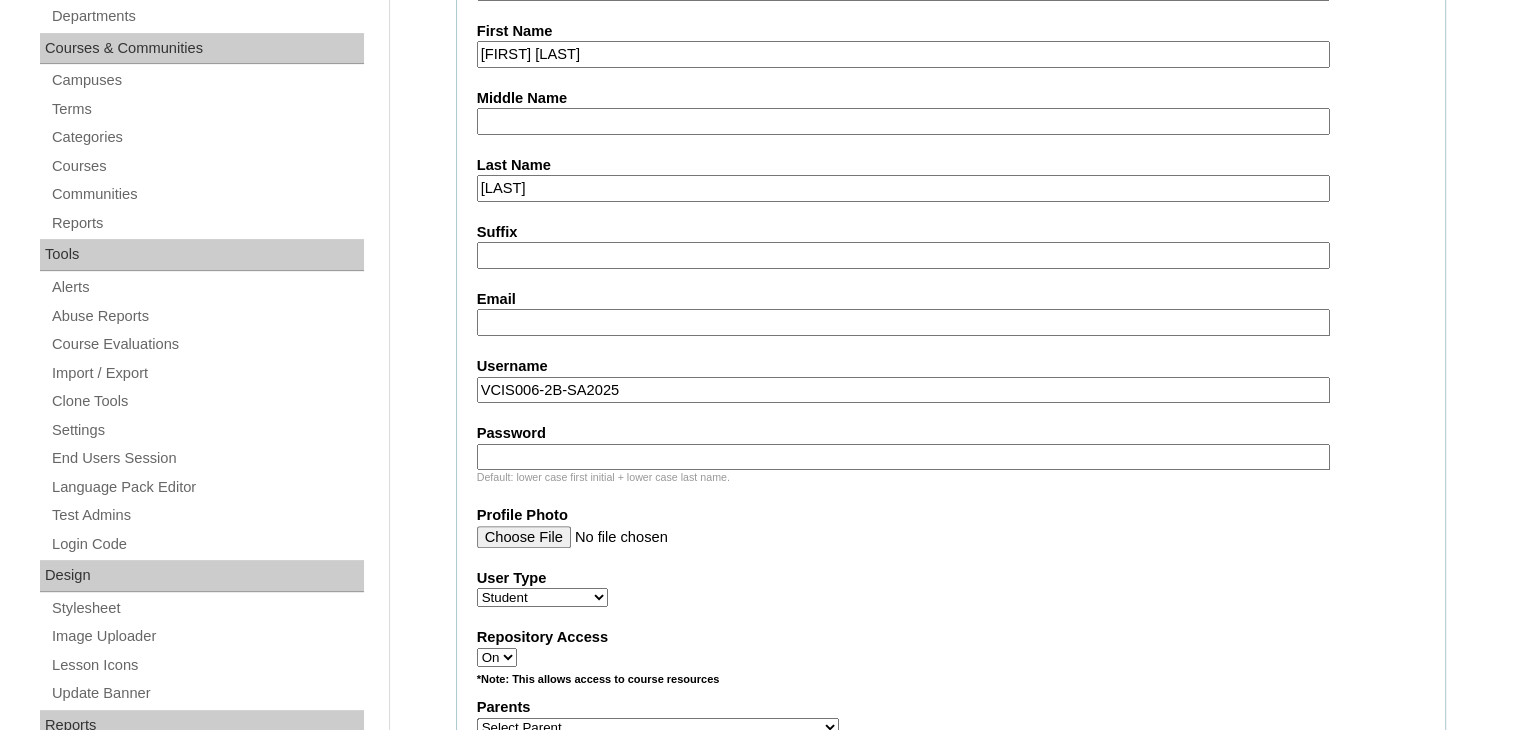 type on "VCIS006-2B-SA2025" 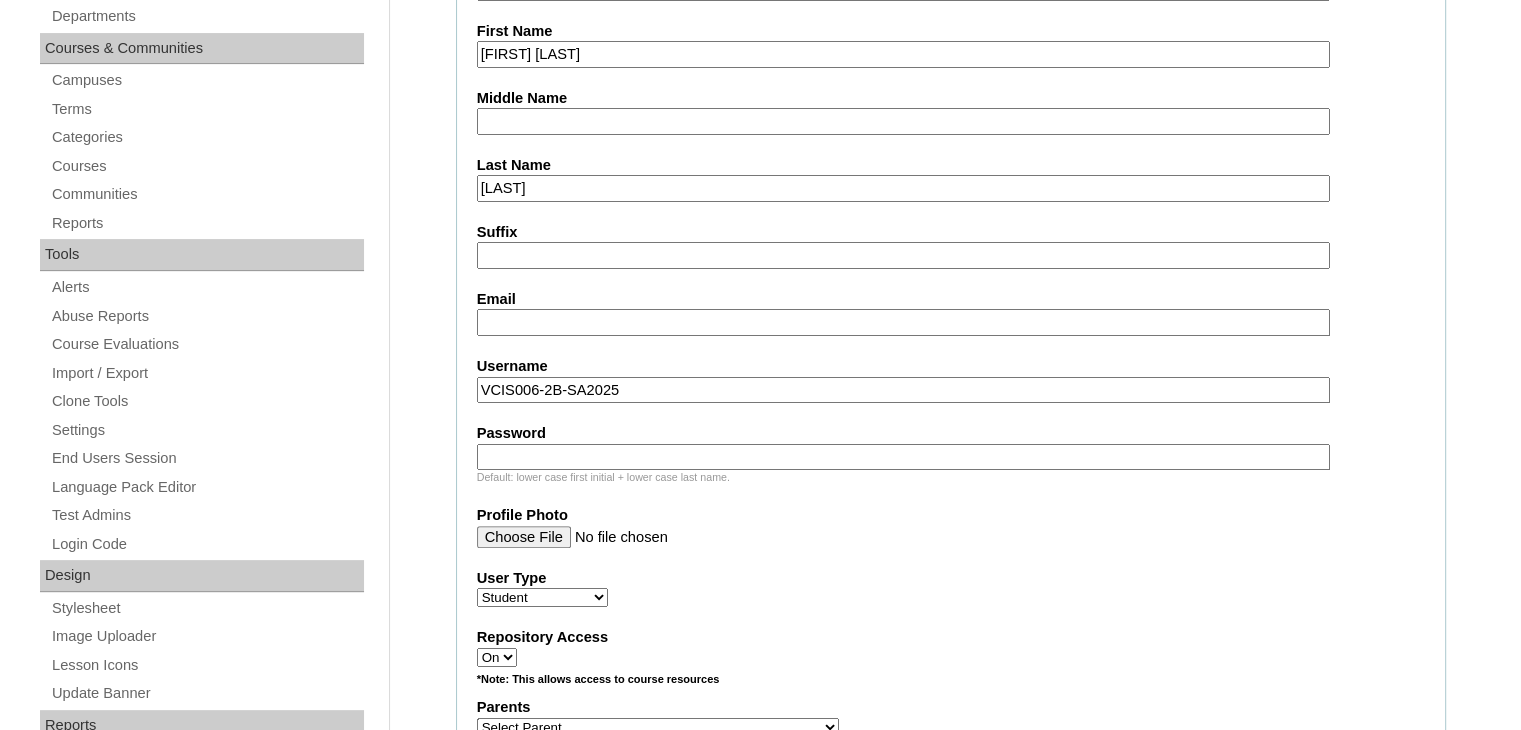 click on "Email" at bounding box center [903, 322] 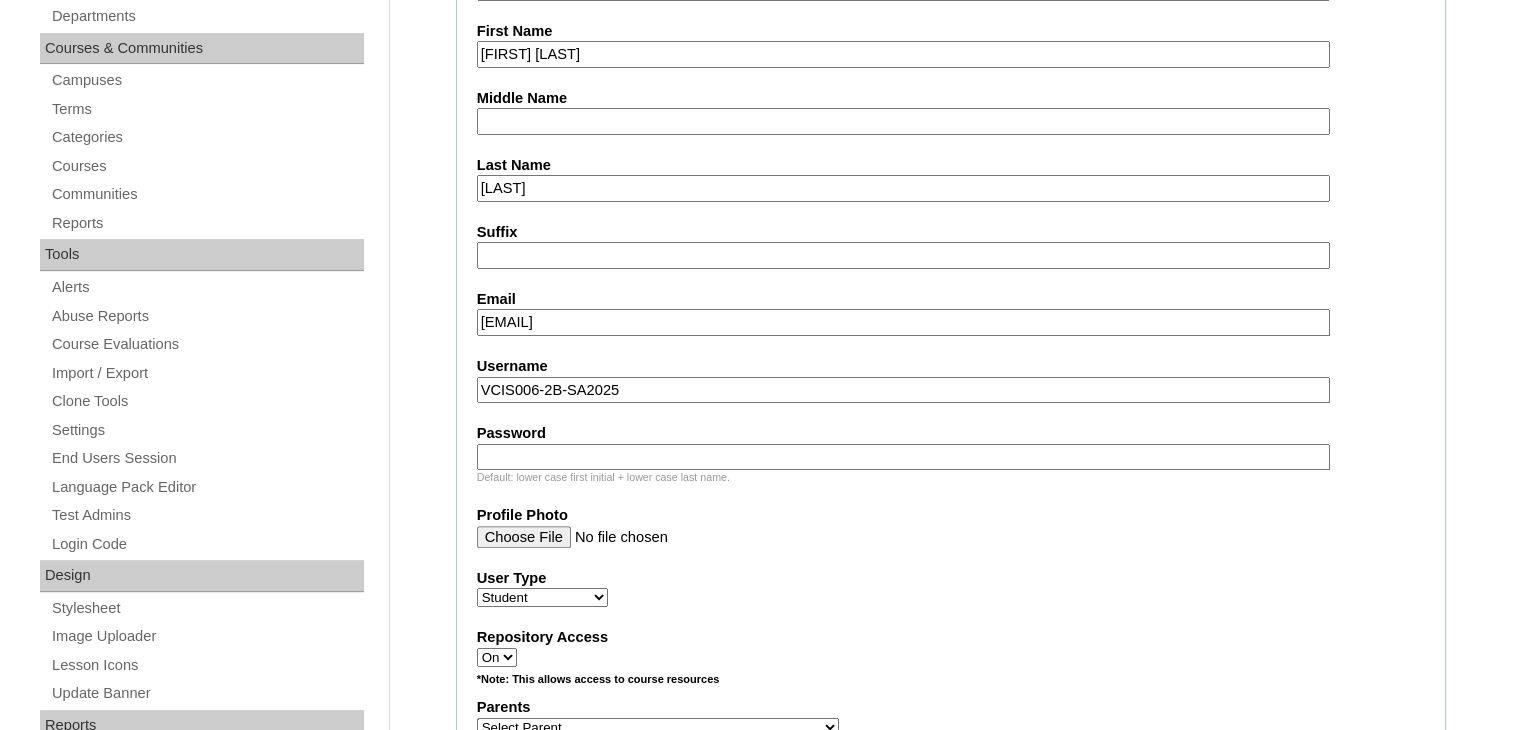 type on "[EMAIL]" 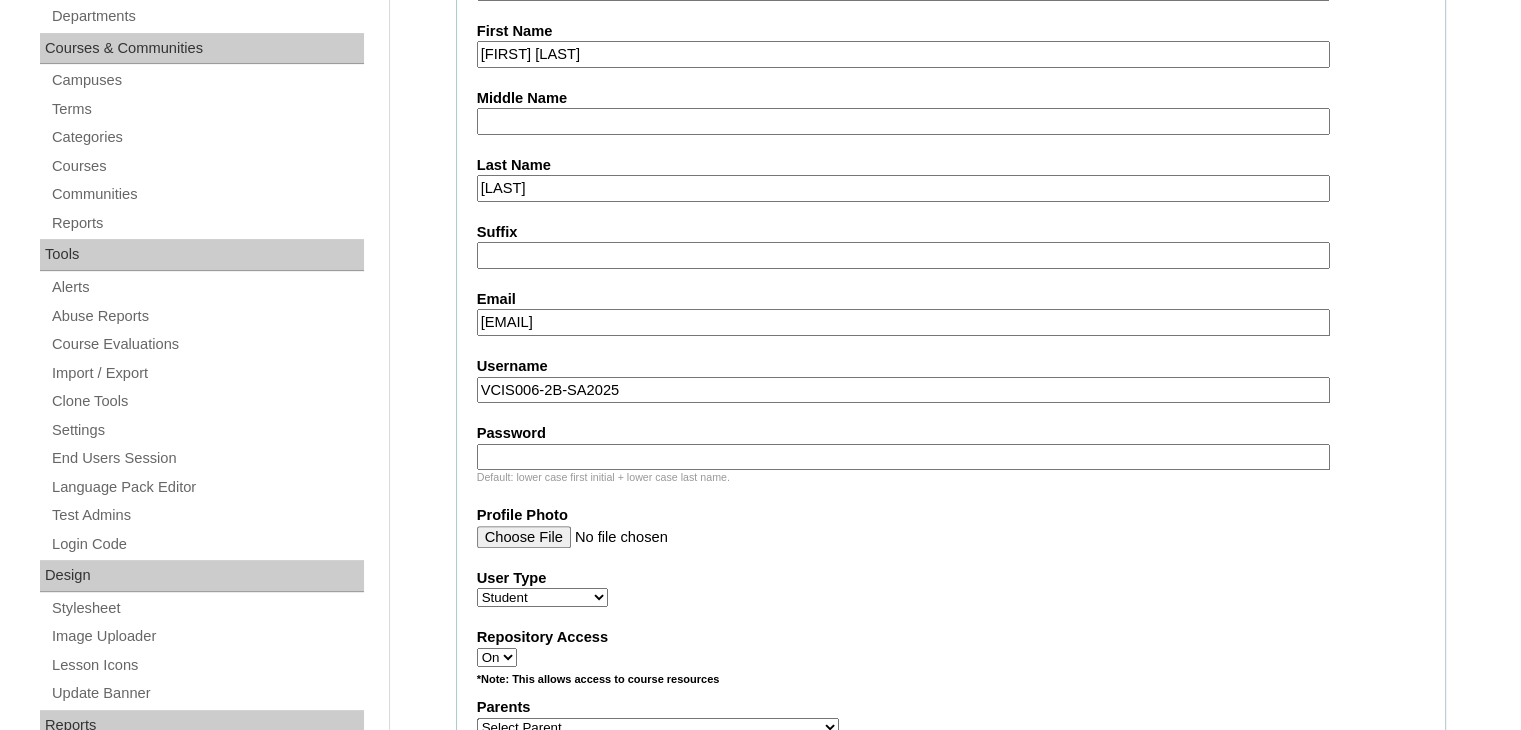 click on "Password" at bounding box center [903, 457] 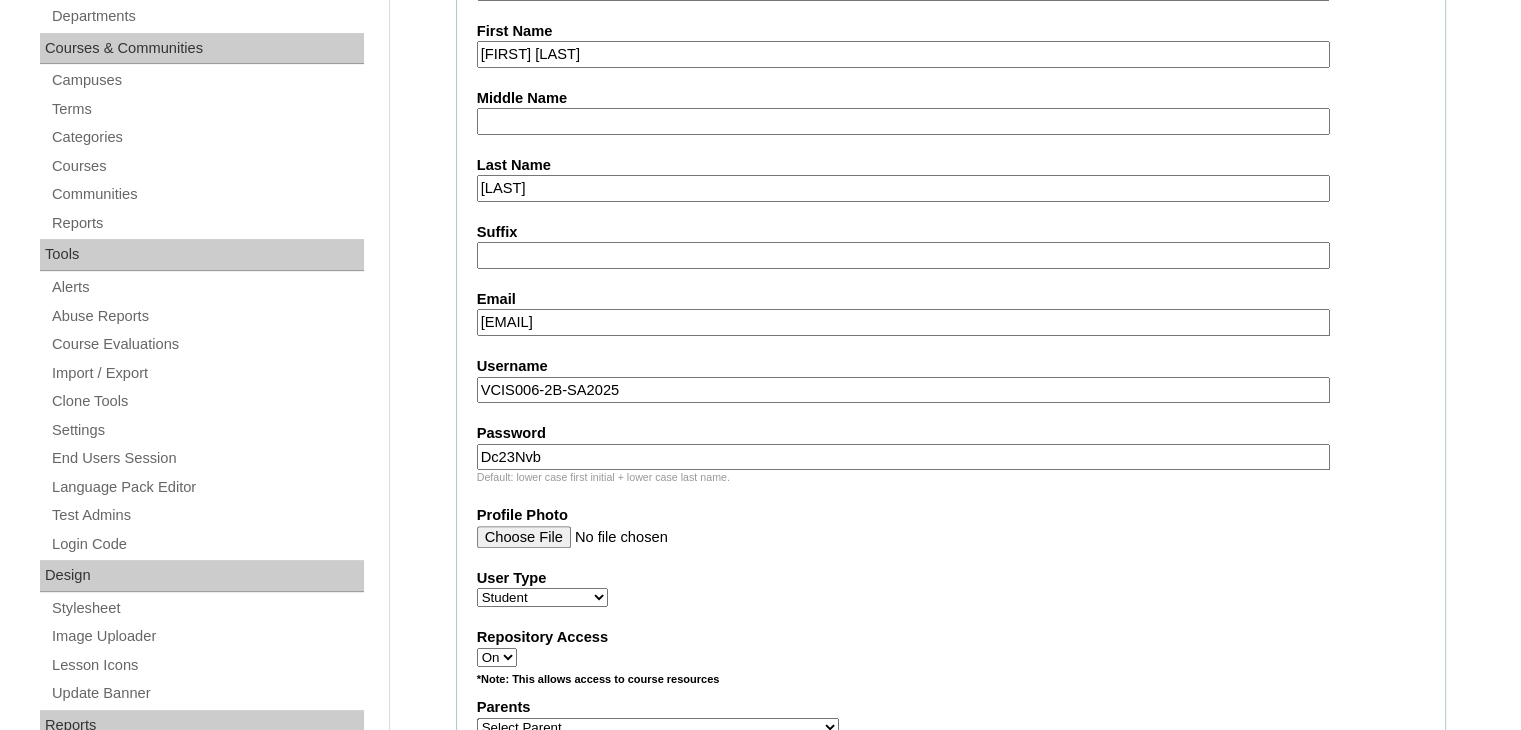 type on "Dc23Nvb" 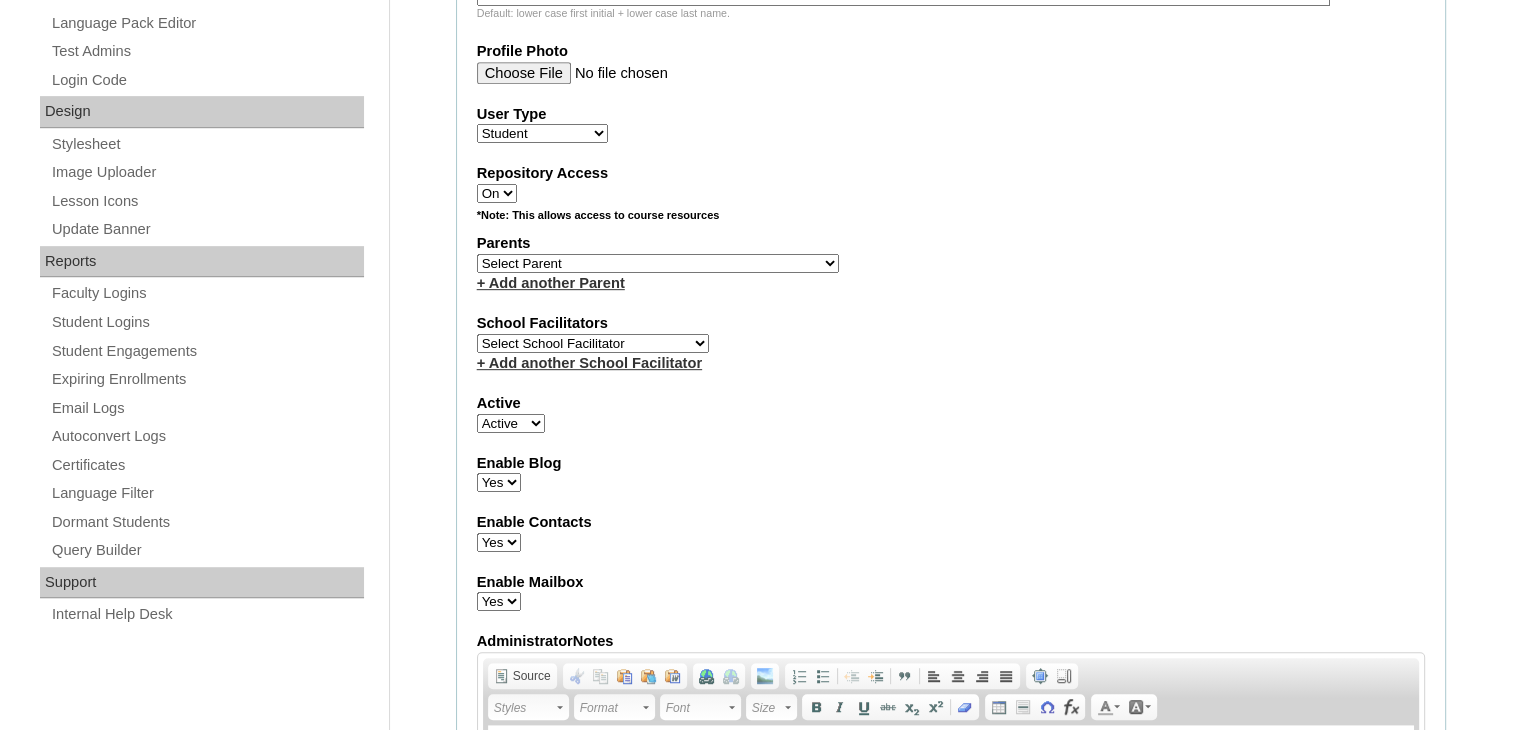 scroll, scrollTop: 959, scrollLeft: 0, axis: vertical 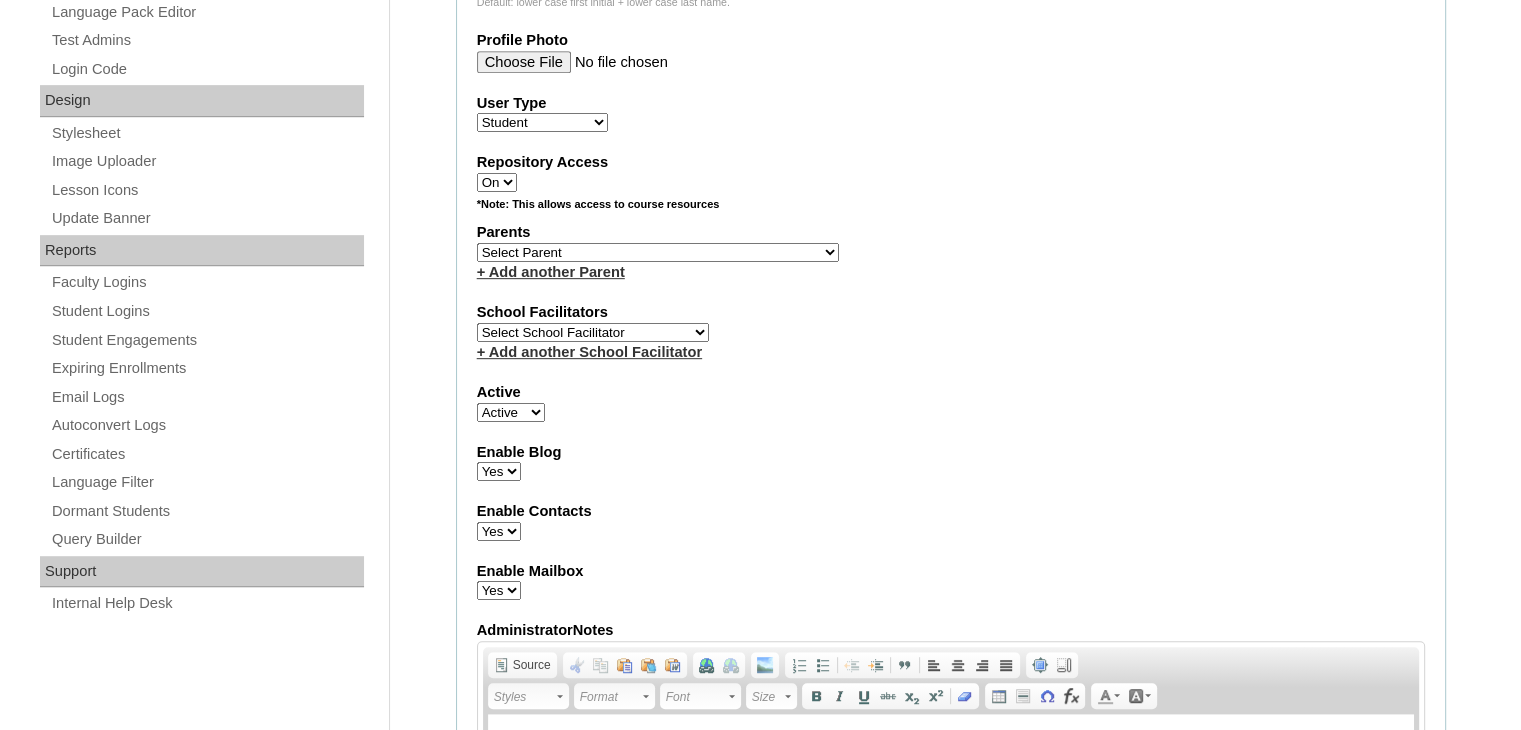 click on "Select Parent
,
,
,
,
,
,
,
,
,
,
,
,
,
,
,
,
,
,
,
,
,
,
,
,
,
,
,
,
,
,
,
,
,
,
,
,
,
,
,
, Earl
, Leona Mae
, Mark and Rem Facilitators Account
Abastillas, Ruby Anne
Adelantar, Christine
AGUILAR, PAULA BIANCA DE GUIA
AGUTO ABAD, MARIA KIMBERLY
Allego, (OLD) Jacqueline V.
Apostol (2025), Ma. Angelique
Arabia, Joy Pauline
Arca, Marinela
ARINGAY, Rona
AUSTRIA	, GENIE (2023)
Bahtiyorovic Mahkamov, Umid
Bajarias 2025, Ma. Luz
Balay , Jennie Rose
Balingit, 2025, Jennith
BALISBIS (2025), CHAREEN
Balubayan , Bleszl Grace
Banez, Mary Karmilita
Bayudan., Charo
Benitez, Maria Christina
Boosten, April Aro
Braga, Pilita Castro
Braga (new), Pilita
Briones, Keziah
Buncio, Sophia Ellen
Caalim, Kathleen Grace
Calangian (2025), Dexter
Cani (2025), Michelle Anne
Canlas, Maria Criselda
Carino (OLD), Catherina" at bounding box center [658, 252] 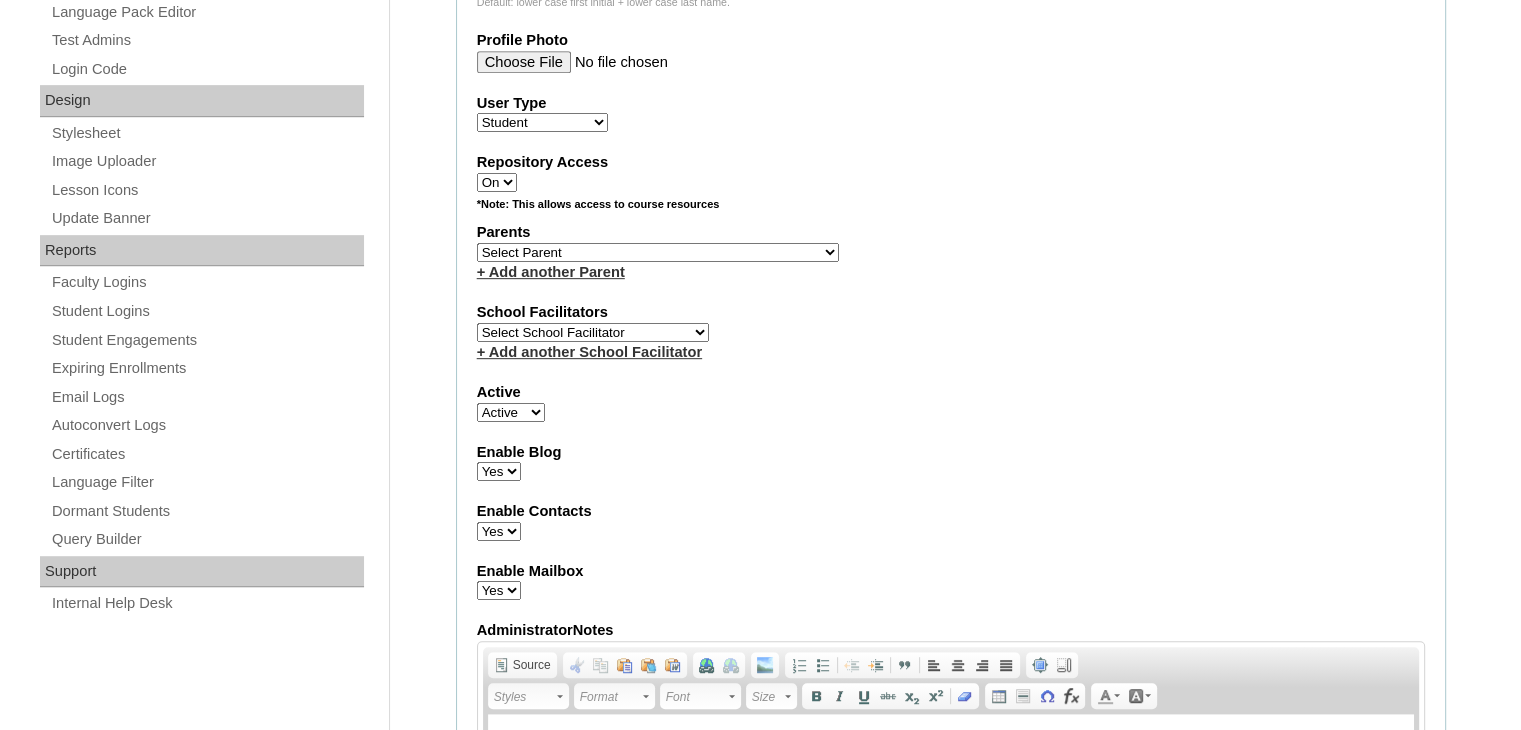 drag, startPoint x: 612, startPoint y: 240, endPoint x: 760, endPoint y: 241, distance: 148.00337 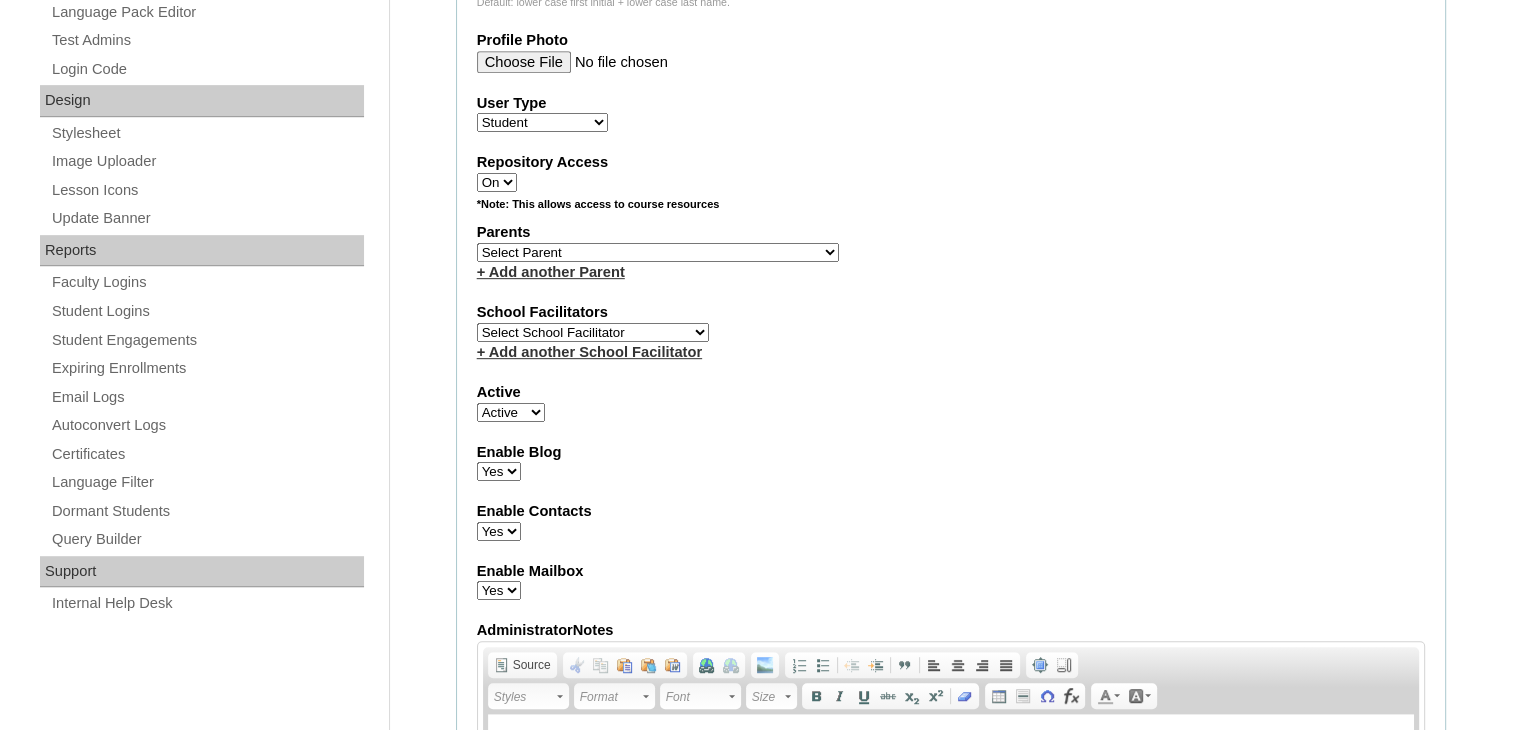 click on "Select Parent
,
,
,
,
,
,
,
,
,
,
,
,
,
,
,
,
,
,
,
,
,
,
,
,
,
,
,
,
,
,
,
,
,
,
,
,
,
,
,
, Earl
, Leona Mae
, Mark and Rem Facilitators Account
Abastillas, Ruby Anne
Adelantar, Christine
AGUILAR, PAULA BIANCA DE GUIA
AGUTO ABAD, MARIA KIMBERLY
Allego, (OLD) Jacqueline V.
Apostol (2025), Ma. Angelique
Arabia, Joy Pauline
Arca, Marinela
ARINGAY, Rona
AUSTRIA	, GENIE (2023)
Bahtiyorovic Mahkamov, Umid
Bajarias 2025, Ma. Luz
Balay , Jennie Rose
Balingit, 2025, Jennith
BALISBIS (2025), CHAREEN
Balubayan , Bleszl Grace
Banez, Mary Karmilita
Bayudan., Charo
Benitez, Maria Christina
Boosten, April Aro
Braga, Pilita Castro
Braga (new), Pilita
Briones, Keziah
Buncio, Sophia Ellen
Caalim, Kathleen Grace
Calangian (2025), Dexter
Cani (2025), Michelle Anne
Canlas, Maria Criselda
Carino (OLD), Catherina" at bounding box center [658, 252] 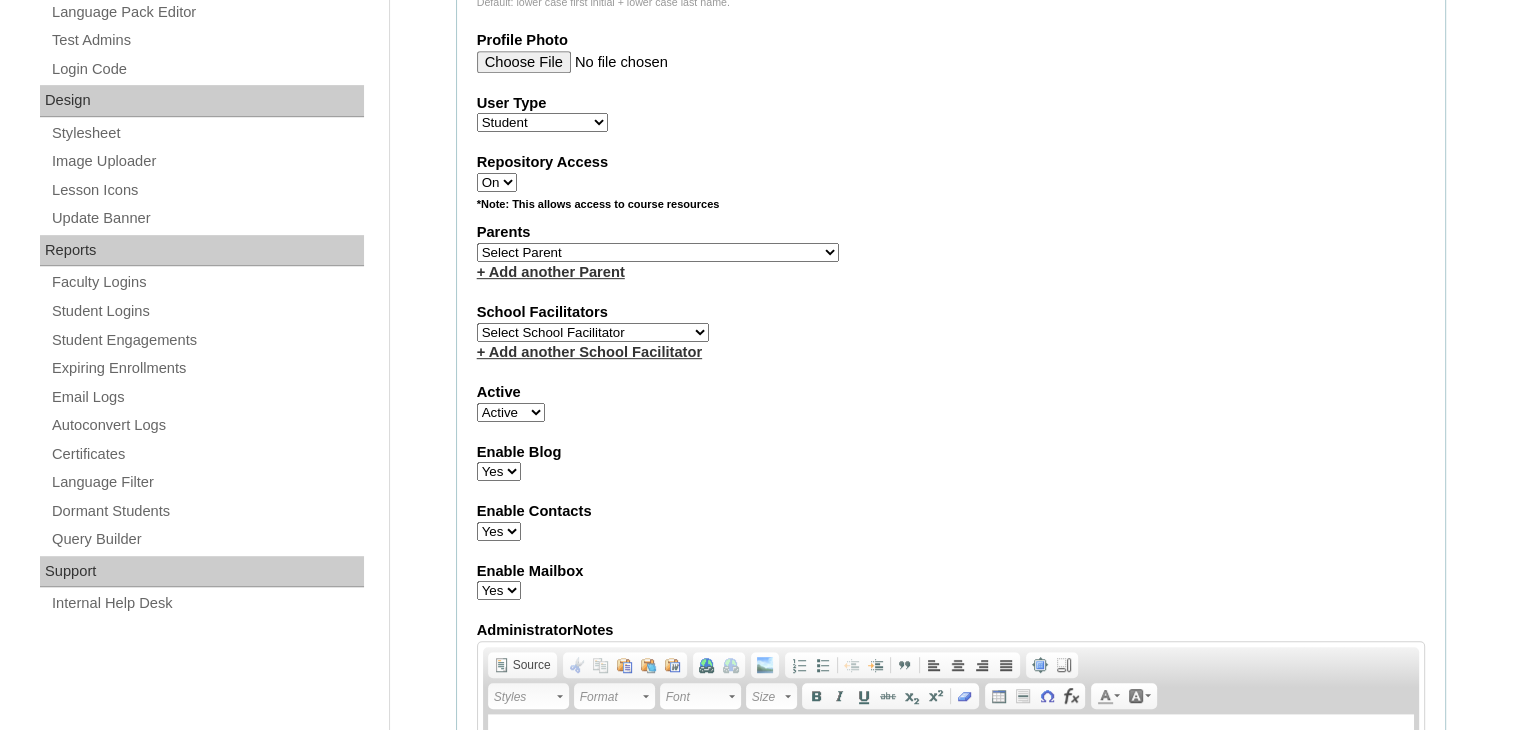 select on "42709" 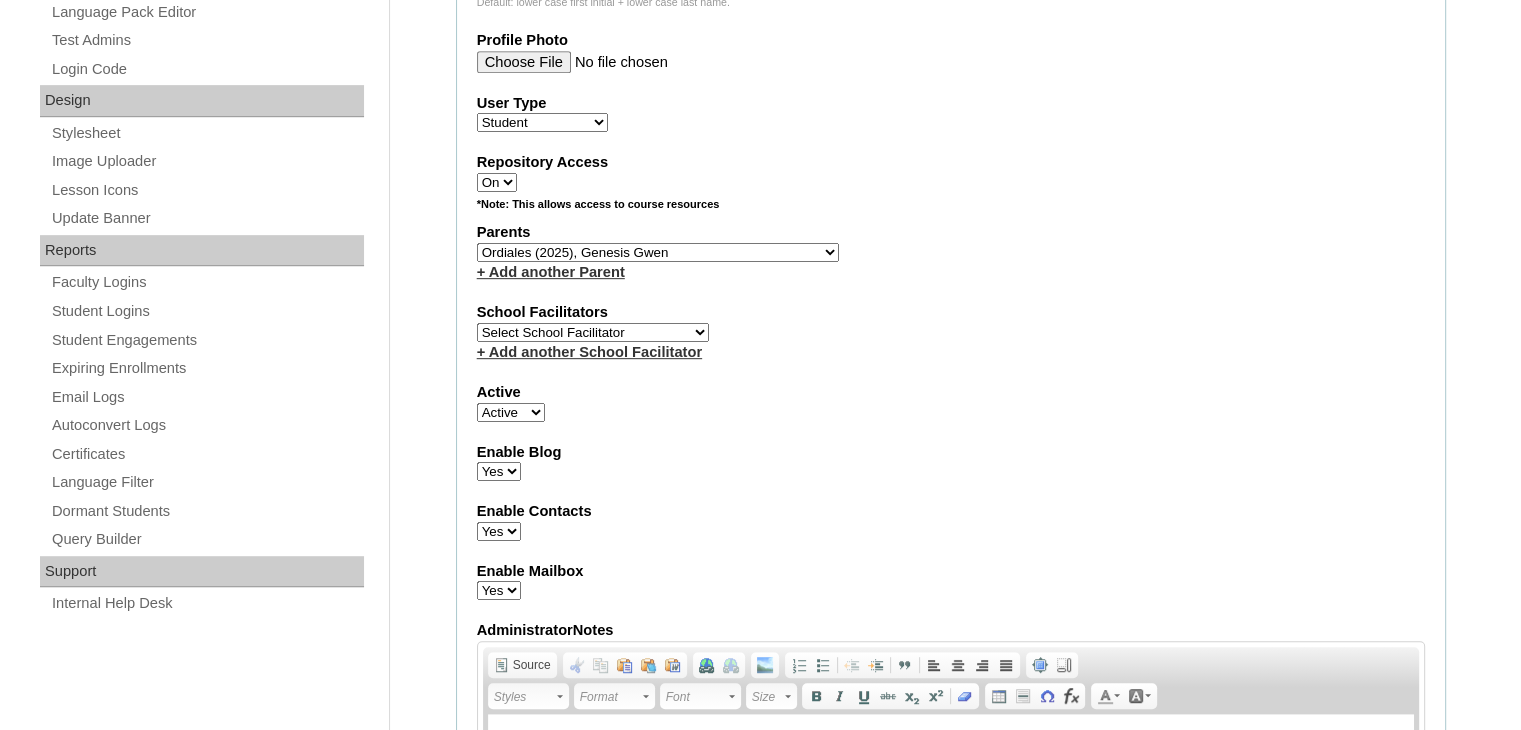 click on "Select Parent
,
,
,
,
,
,
,
,
,
,
,
,
,
,
,
,
,
,
,
,
,
,
,
,
,
,
,
,
,
,
,
,
,
,
,
,
,
,
,
, Earl
, Leona Mae
, Mark and Rem Facilitators Account
Abastillas, Ruby Anne
Adelantar, Christine
AGUILAR, PAULA BIANCA DE GUIA
AGUTO ABAD, MARIA KIMBERLY
Allego, (OLD) Jacqueline V.
Apostol (2025), Ma. Angelique
Arabia, Joy Pauline
Arca, Marinela
ARINGAY, Rona
AUSTRIA	, GENIE (2023)
Bahtiyorovic Mahkamov, Umid
Bajarias 2025, Ma. Luz
Balay , Jennie Rose
Balingit, 2025, Jennith
BALISBIS (2025), CHAREEN
Balubayan , Bleszl Grace
Banez, Mary Karmilita
Bayudan., Charo
Benitez, Maria Christina
Boosten, April Aro
Braga, Pilita Castro
Braga (new), Pilita
Briones, Keziah
Buncio, Sophia Ellen
Caalim, Kathleen Grace
Calangian (2025), Dexter
Cani (2025), Michelle Anne
Canlas, Maria Criselda
Carino (OLD), Catherina" at bounding box center (658, 252) 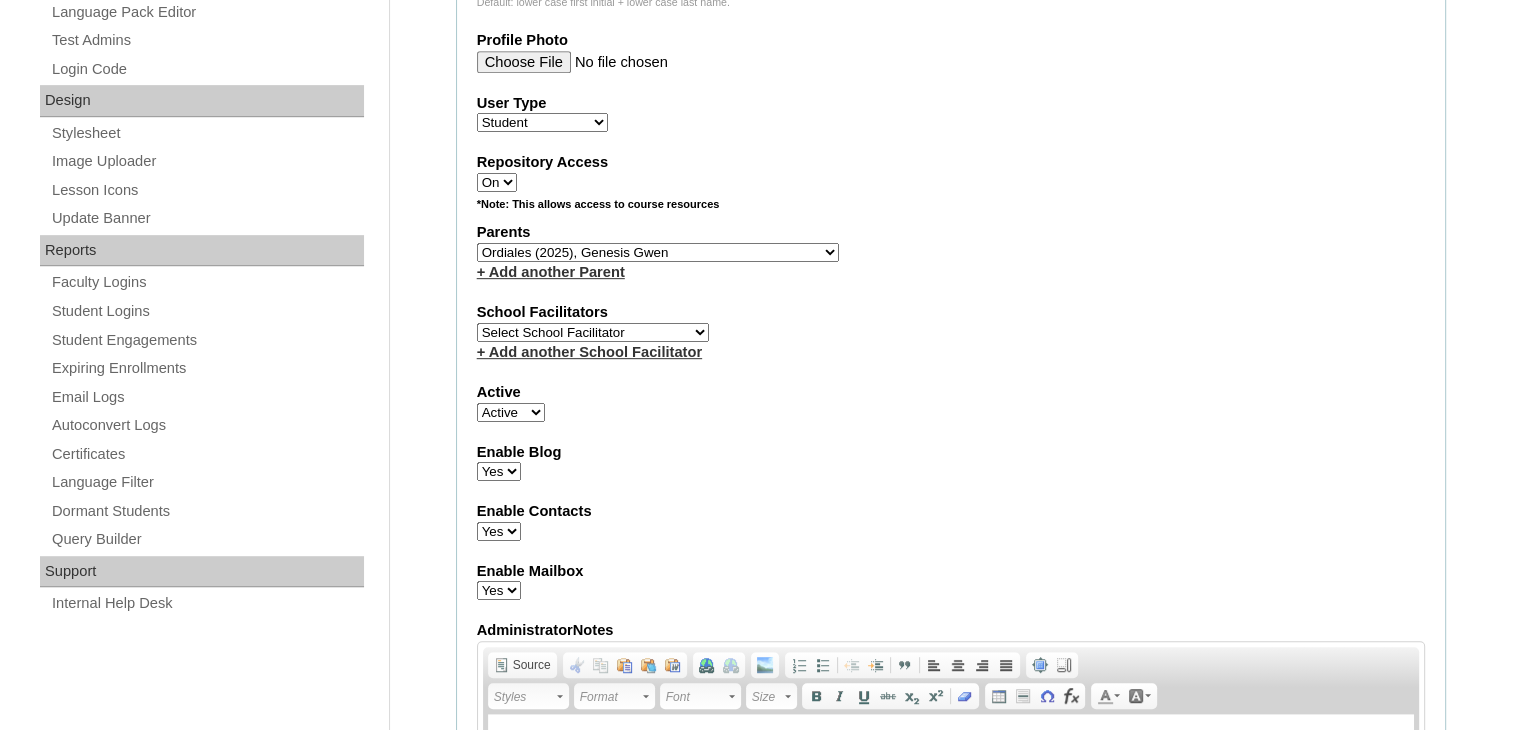 select on "40481" 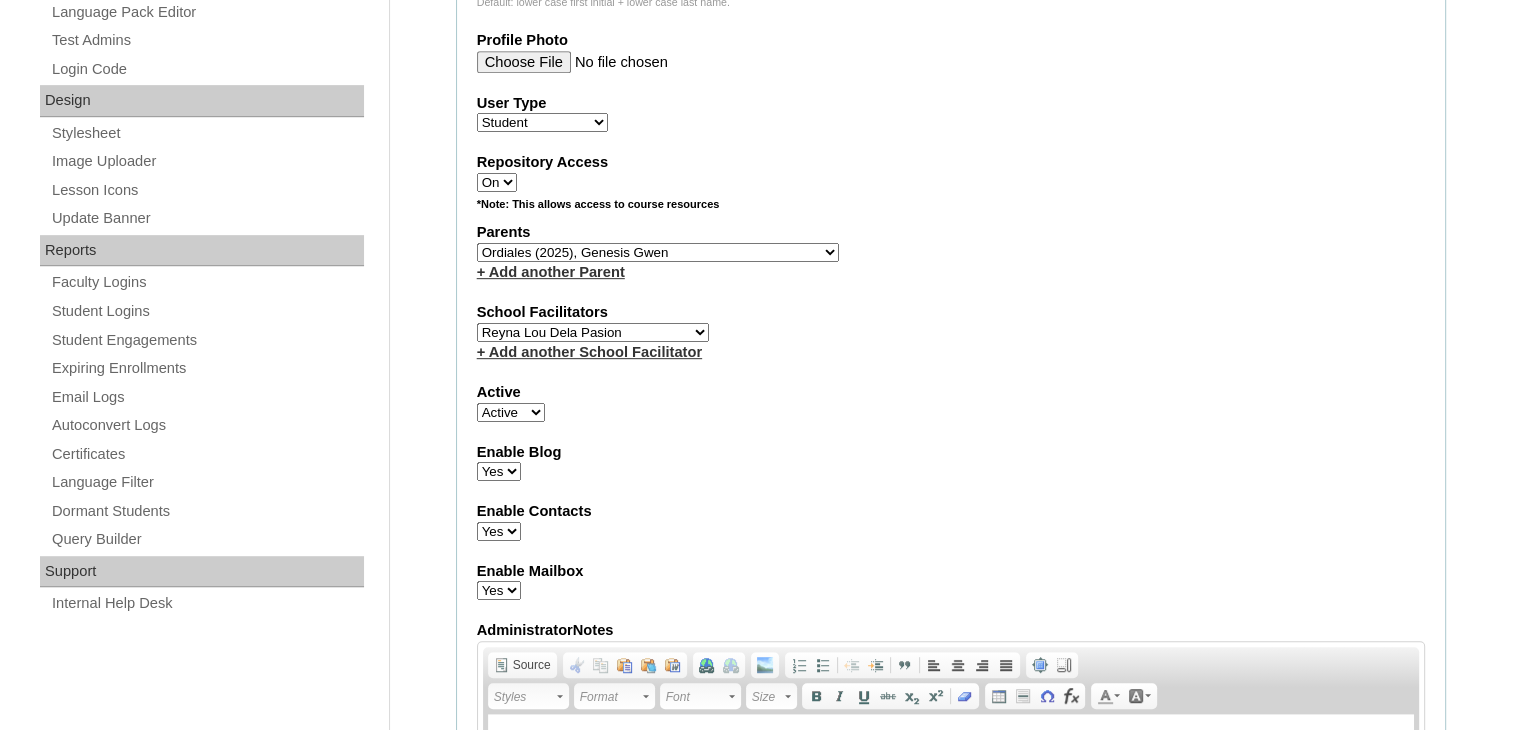 click on "Select School Facilitator
Norman Añain
Ruffa Abadijas
Mary Abella
Gloryfe Abion
Ariel Micah Albuero
Ariel Albuero OLD
KC Arciaga
Denise Ayado
Ruth Maye Bacani
May Bautista
Zaida Belbar
Daniella Benitez
Marielle Bermas
Jamie Ann Bleza
Mark Christian Braganza
Anj Brequillo
Melody Broqueza
Ruth Catherine Caña
Kit Cachuela
Jethro Francis Cagas
Camille Canlas
Mescel Capoquian
Mitchelle Carlos
Rose Castillo
Paula Mae Catalan
Jeremy Ann Catunao
Charlene Mae Chiong
Cla Chua
Cyrene Chua
Joshua Cobilla
Clarissa Joy Colimbino
Alvin Cruz
Ma. Katrina Helena Dabu
Krizle Fidelis De Vera
Henrick Jess Del Mundo
Precious Haziel Del Rosario
Reyna Lou Dela Pasion
Ritchel Densing
Alex Diaz
Alexandra Diaz
Alexandra Diaz
Patricia Diomampo-Co
Therese Margaurite Domingo
dontuse dontuse
Charrise Encina
VCIS TEACHER ENGLISH 5678
Chiaralyn Escamillas
Princess  Farrales
Kaye Felipe
Lery Garcia
Carmina Generalao
Racel Gonzales" at bounding box center [593, 332] 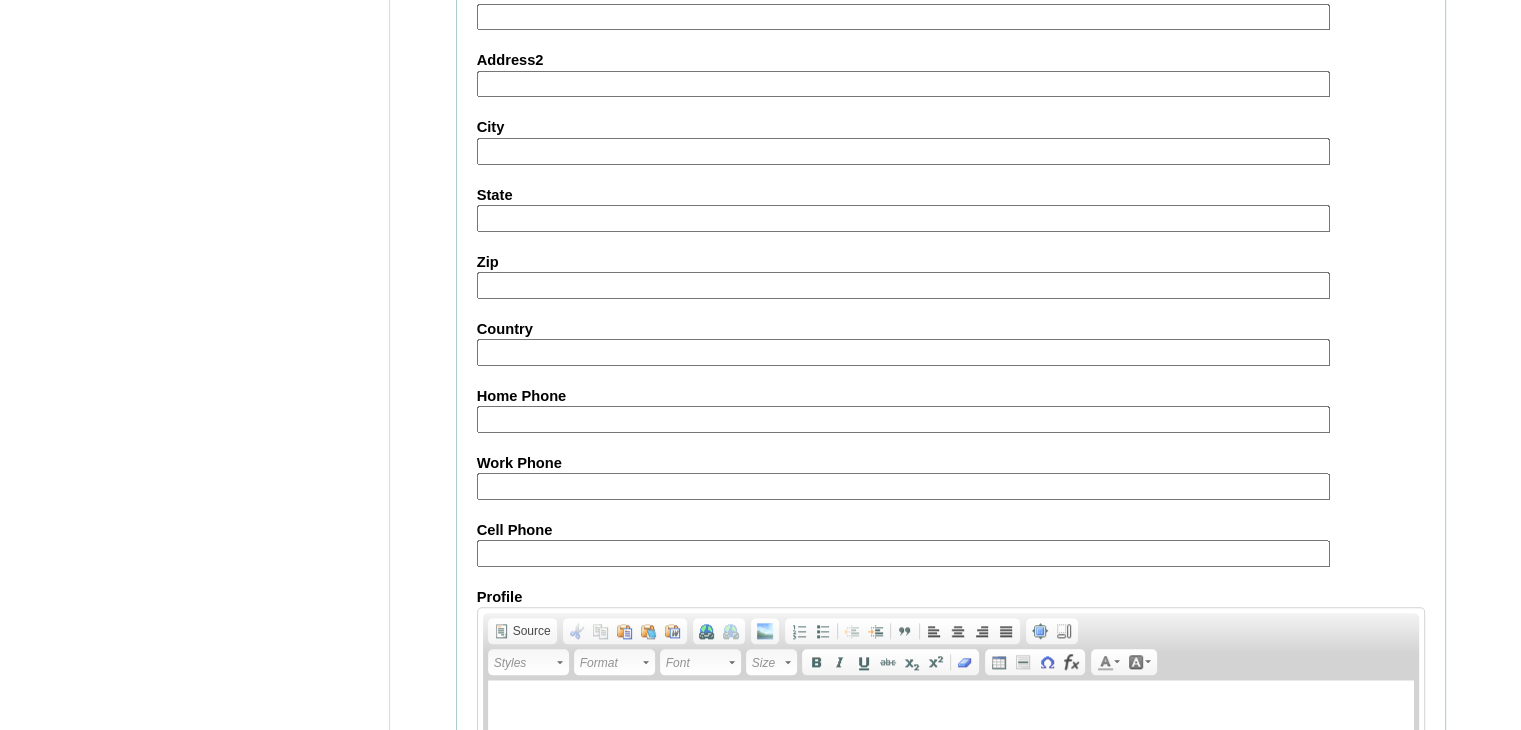 scroll, scrollTop: 2056, scrollLeft: 0, axis: vertical 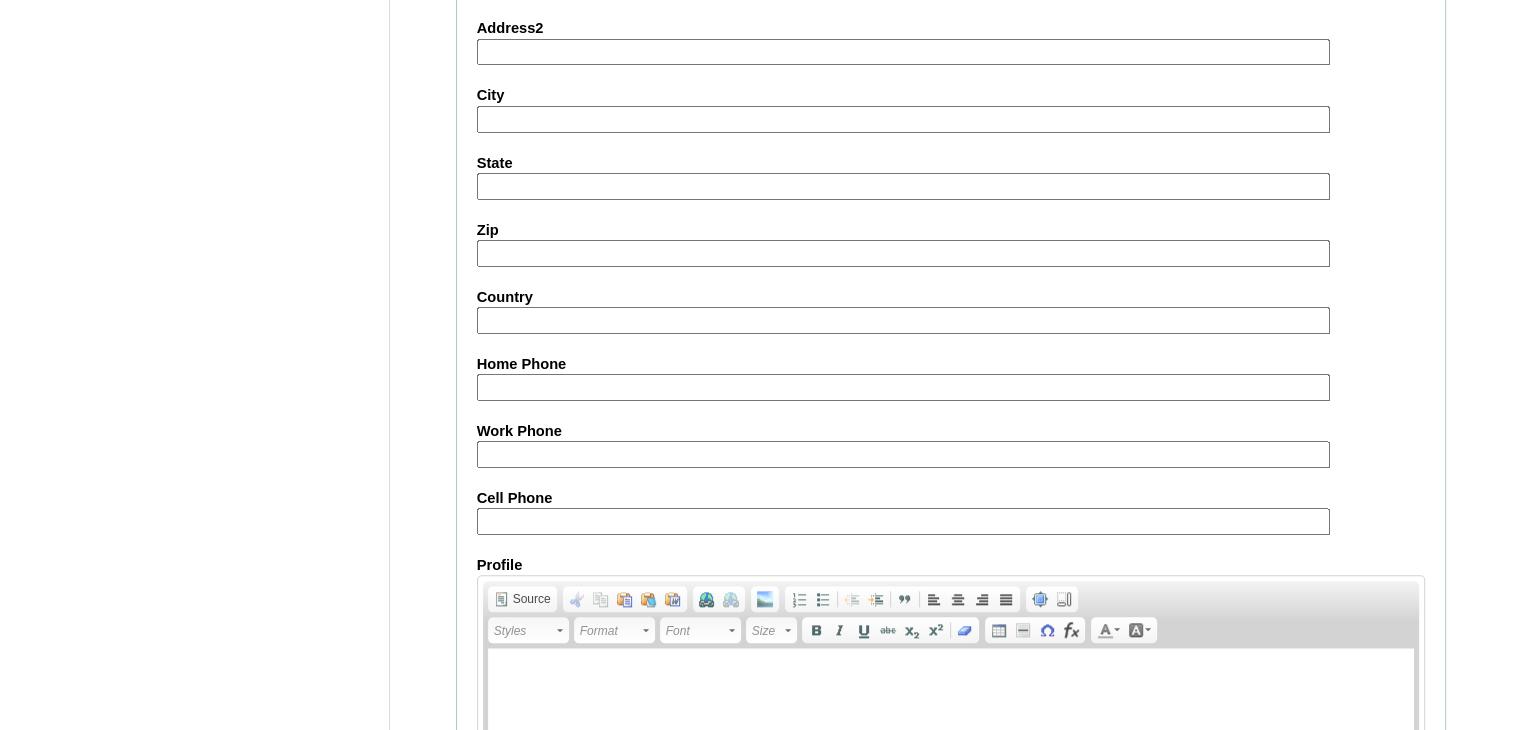click on "Cell Phone" at bounding box center [903, 521] 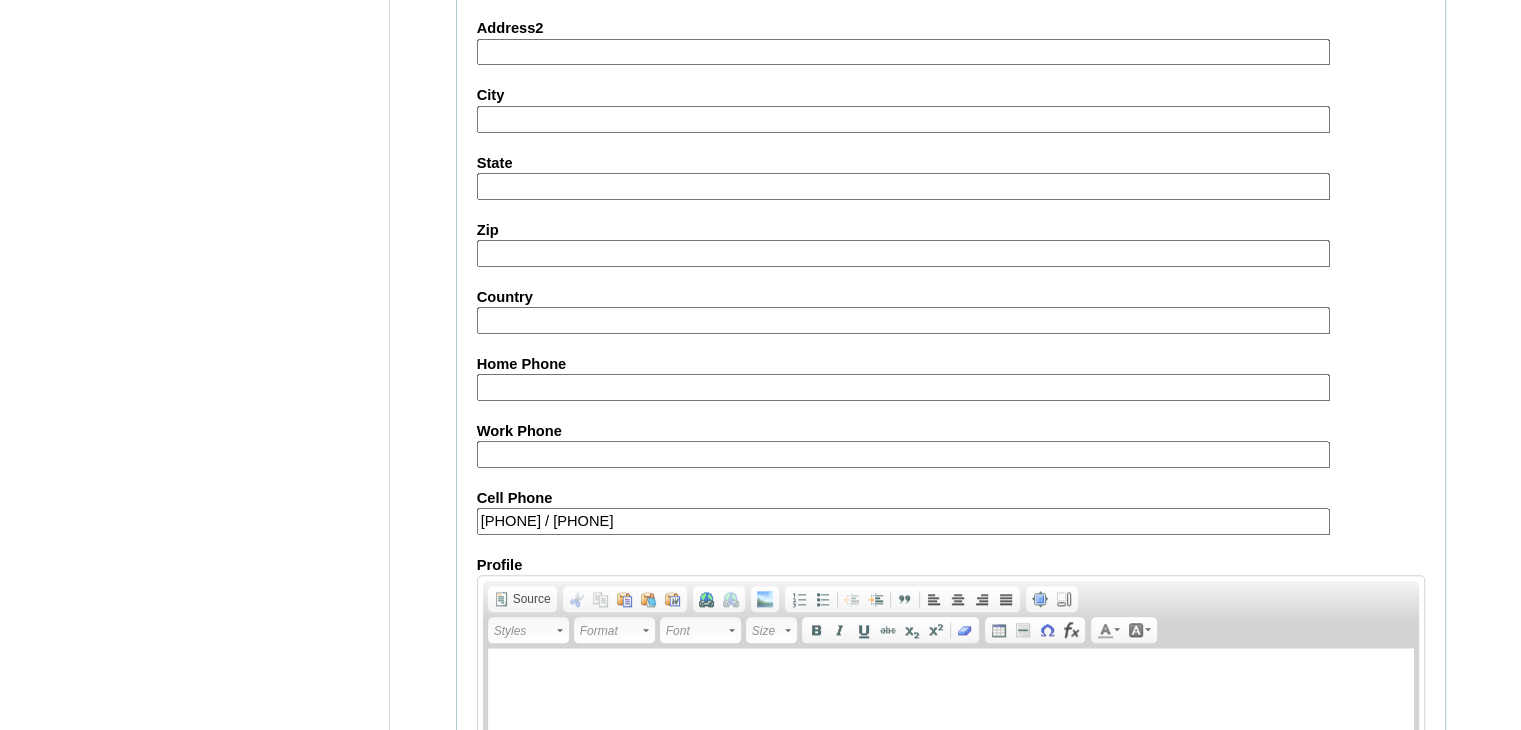 scroll, scrollTop: 2292, scrollLeft: 0, axis: vertical 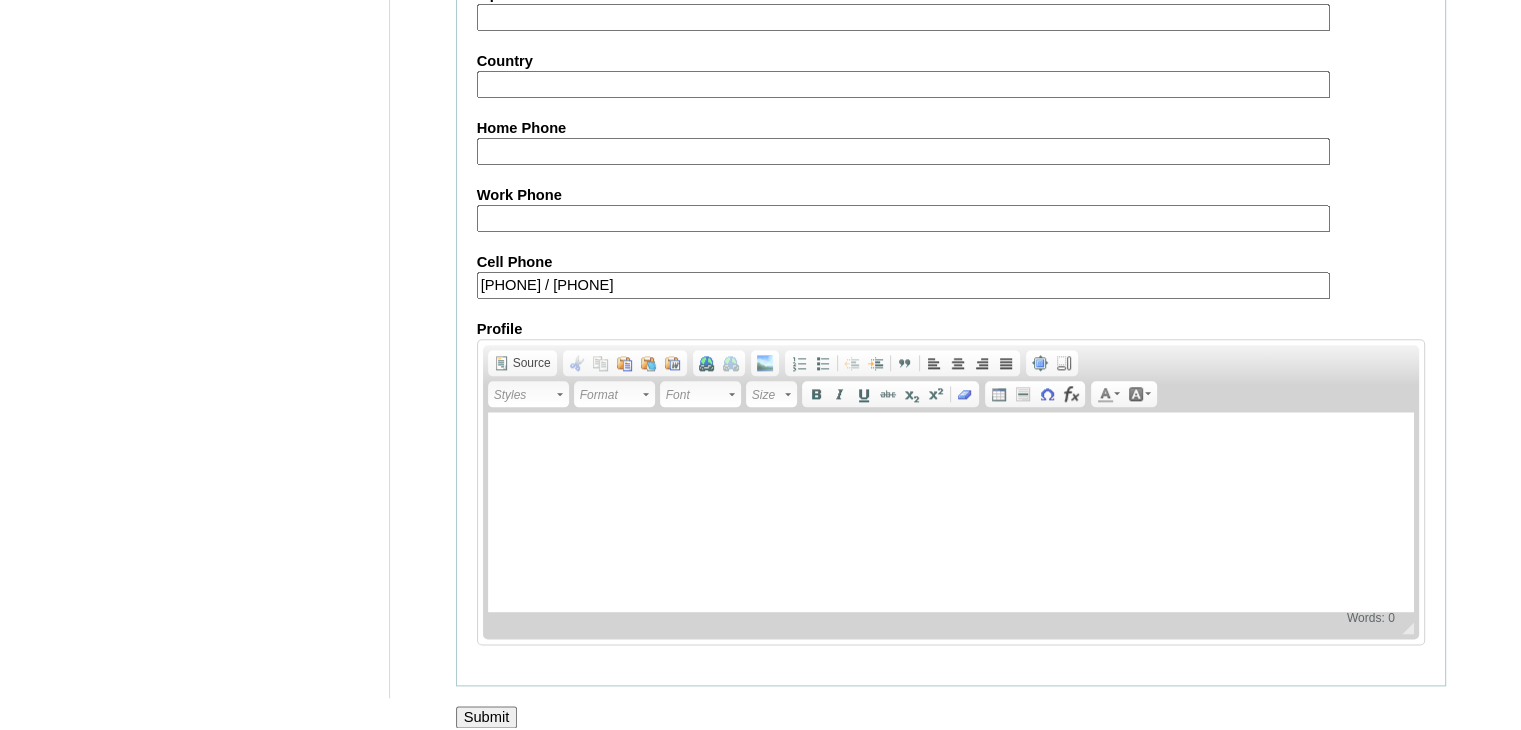 type on "[PHONE] / [PHONE]" 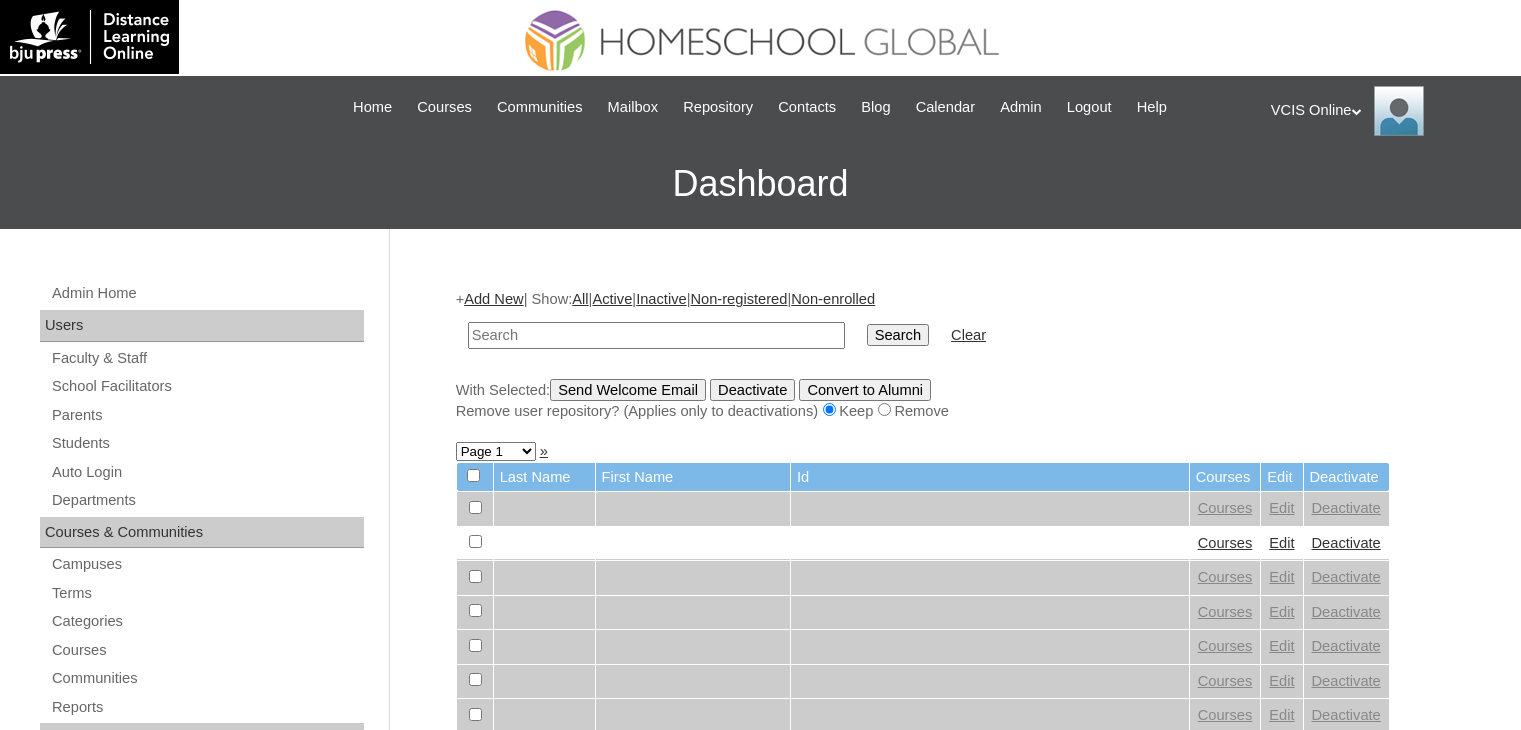 scroll, scrollTop: 0, scrollLeft: 0, axis: both 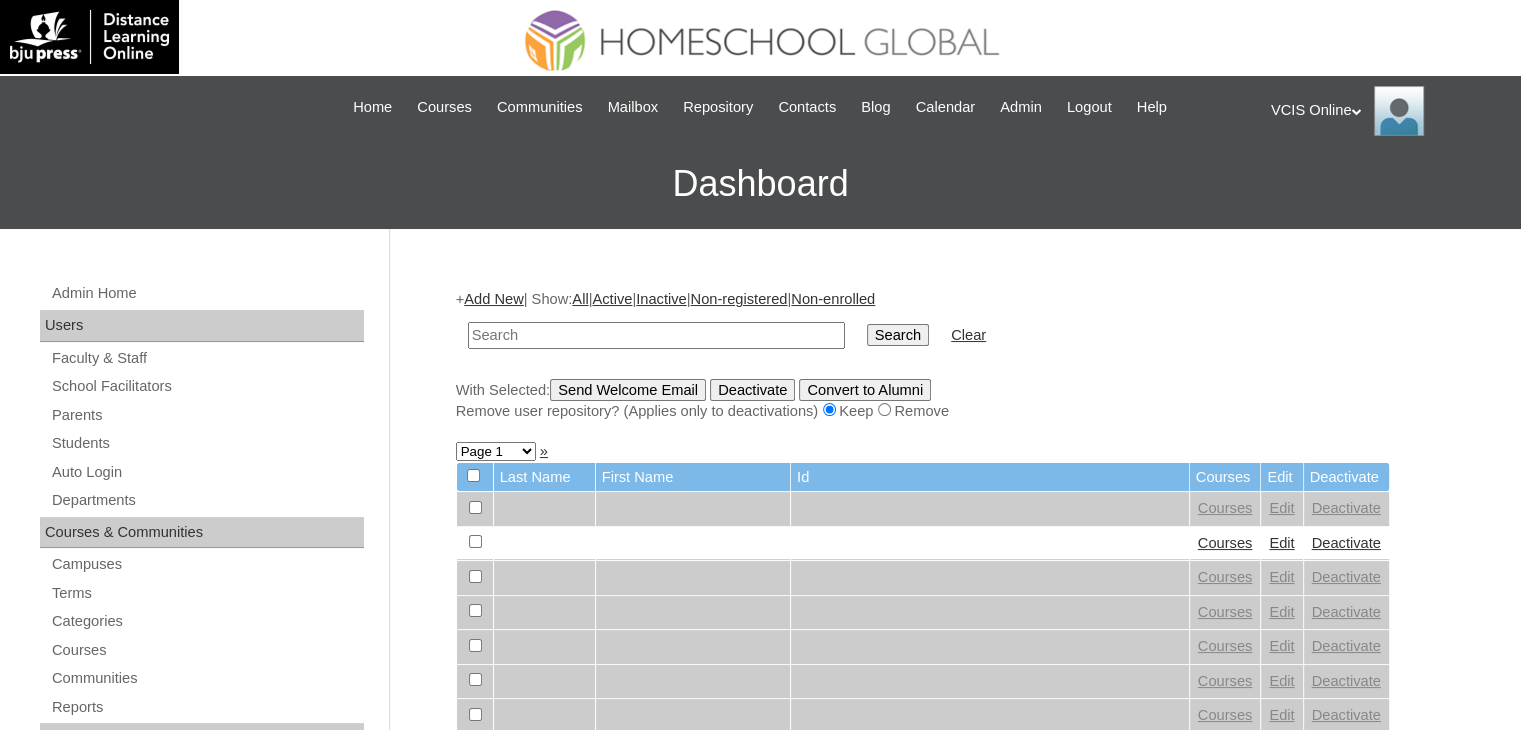 paste on "VCIS006-2B-SA2025" 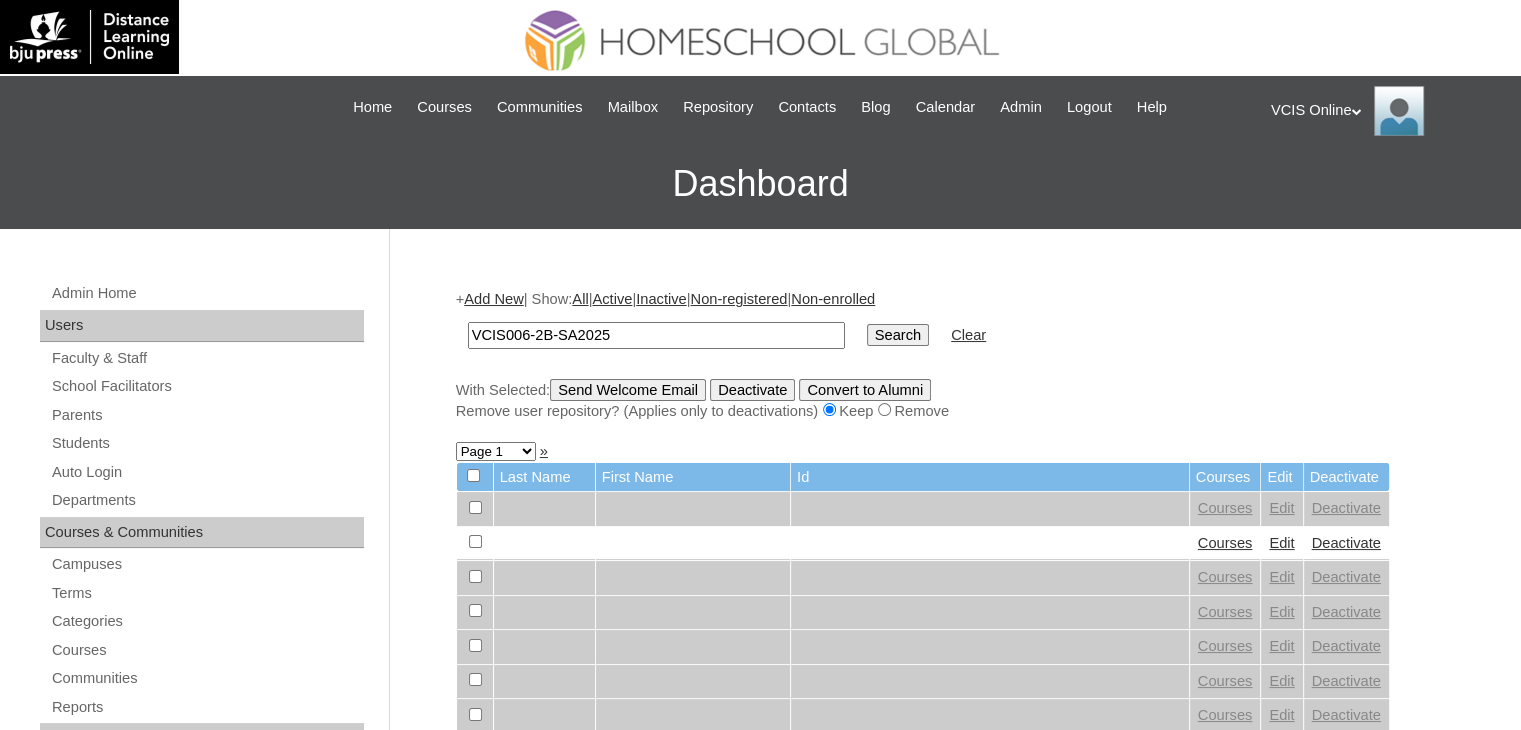 type on "VCIS006-2B-SA2025" 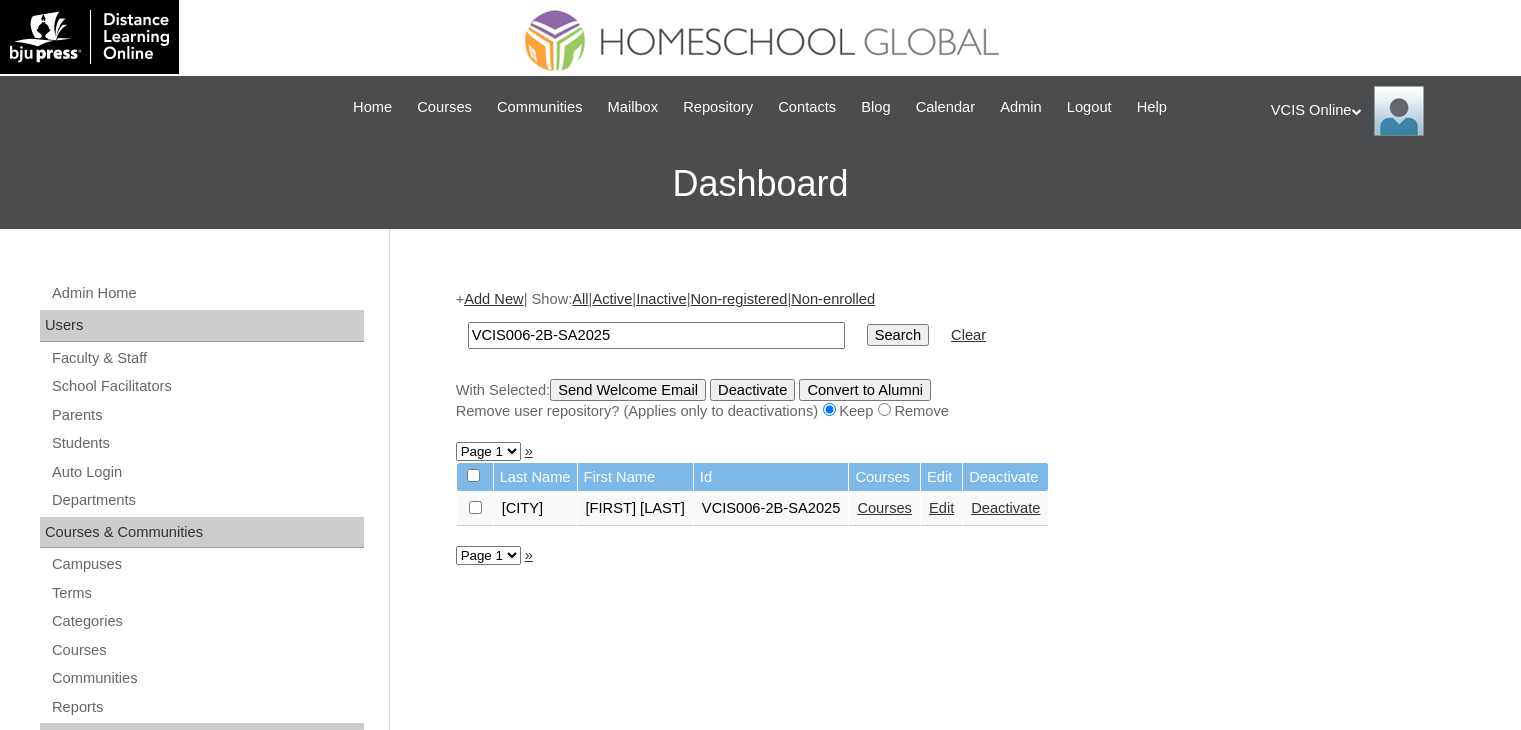 scroll, scrollTop: 0, scrollLeft: 0, axis: both 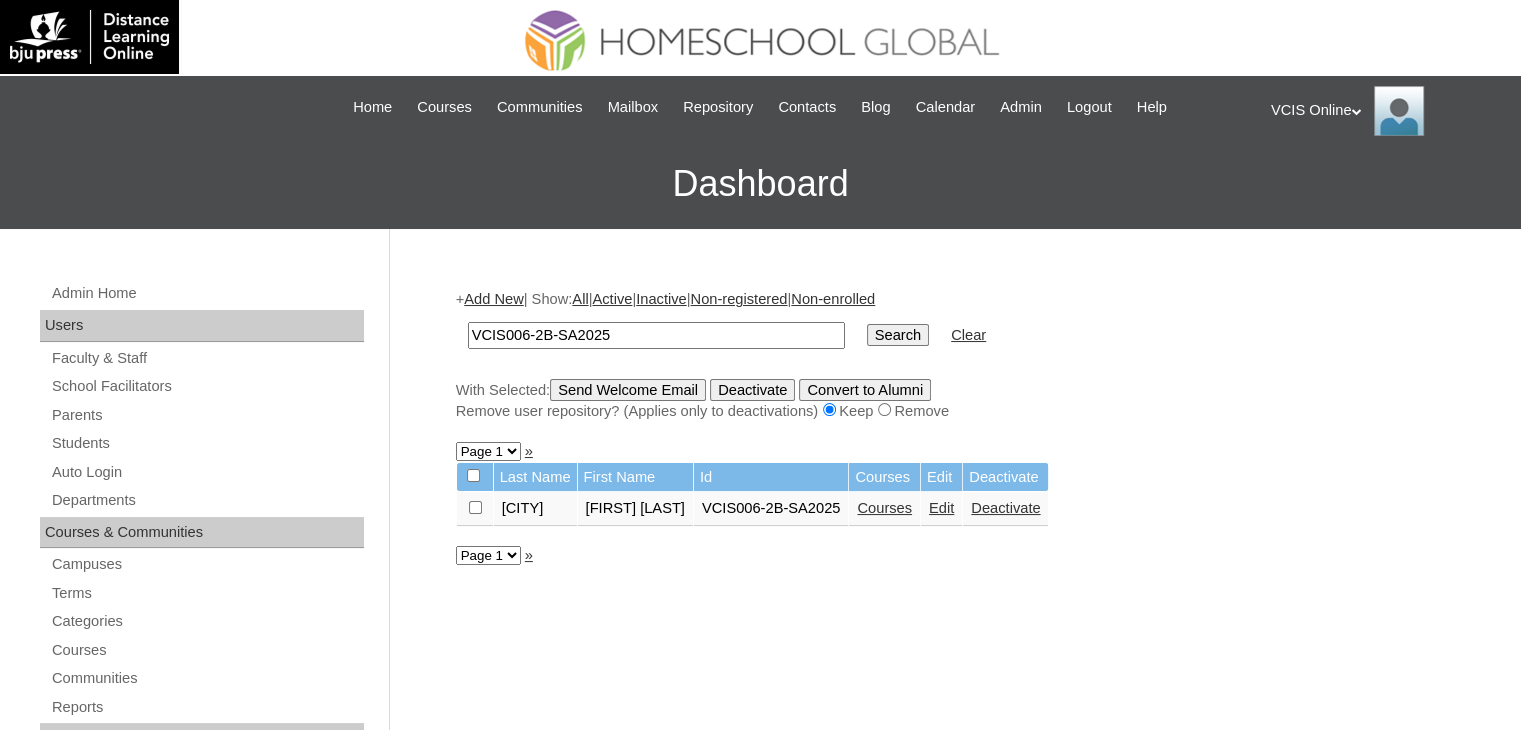 click on "Courses" at bounding box center (884, 508) 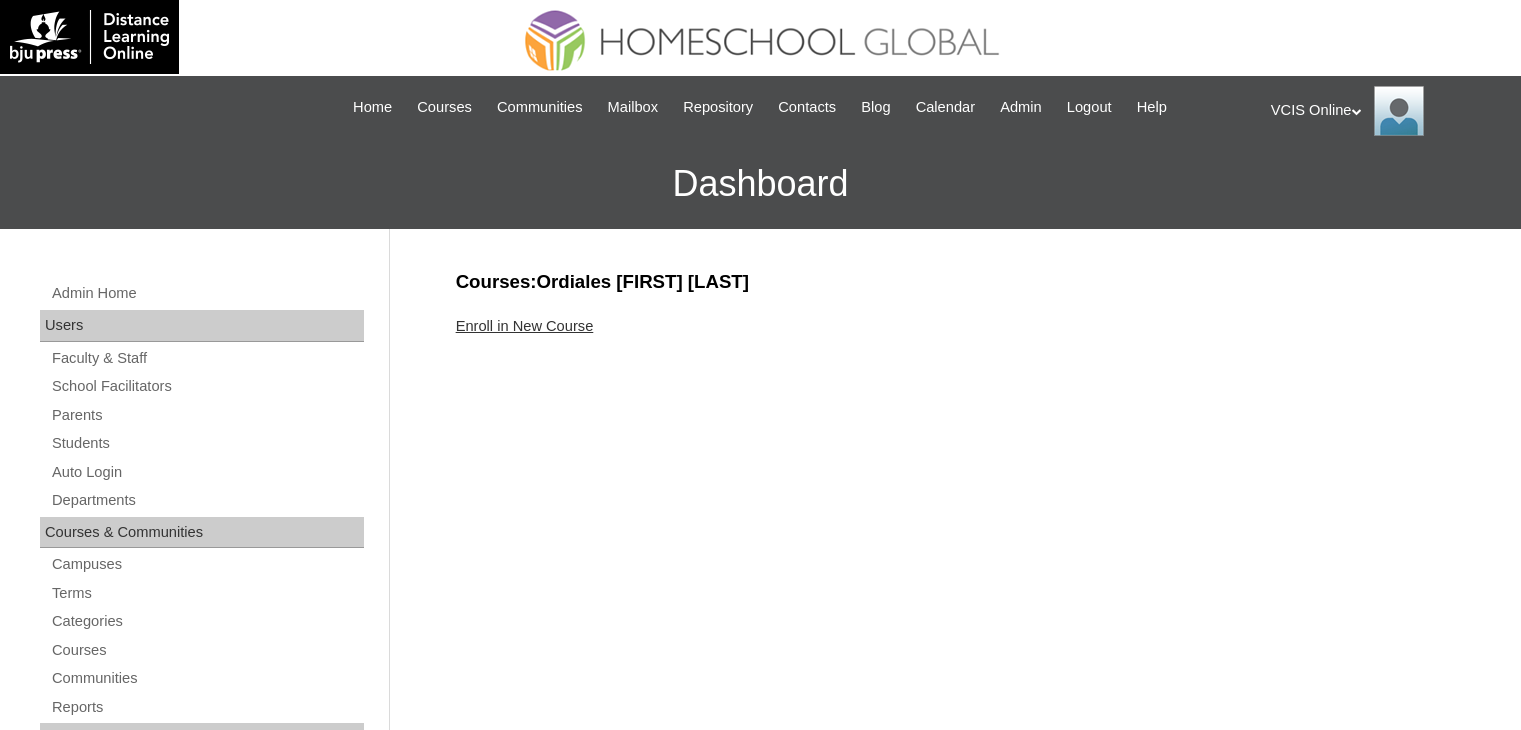 scroll, scrollTop: 0, scrollLeft: 0, axis: both 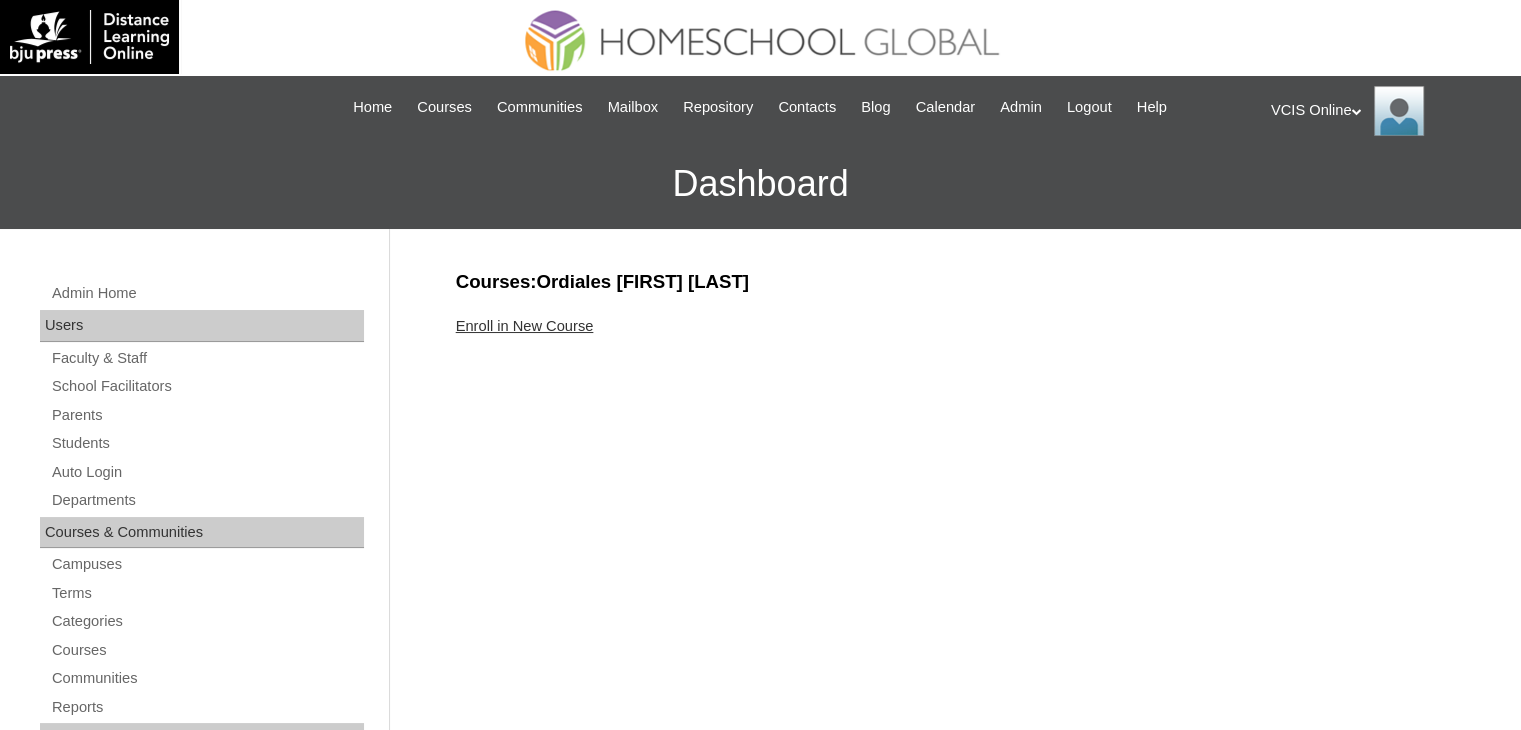 click on "Enroll in New Course" at bounding box center (525, 326) 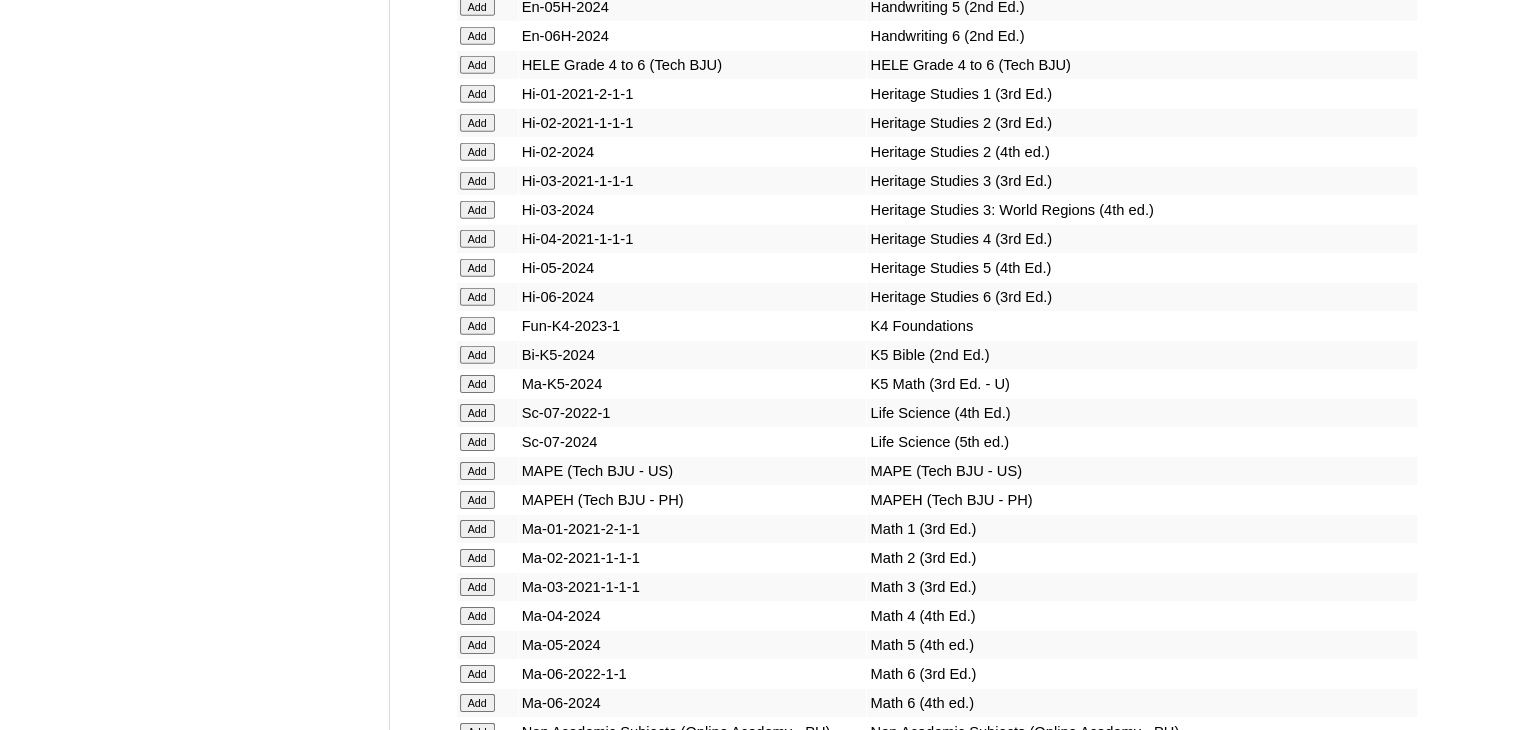 scroll, scrollTop: 6287, scrollLeft: 0, axis: vertical 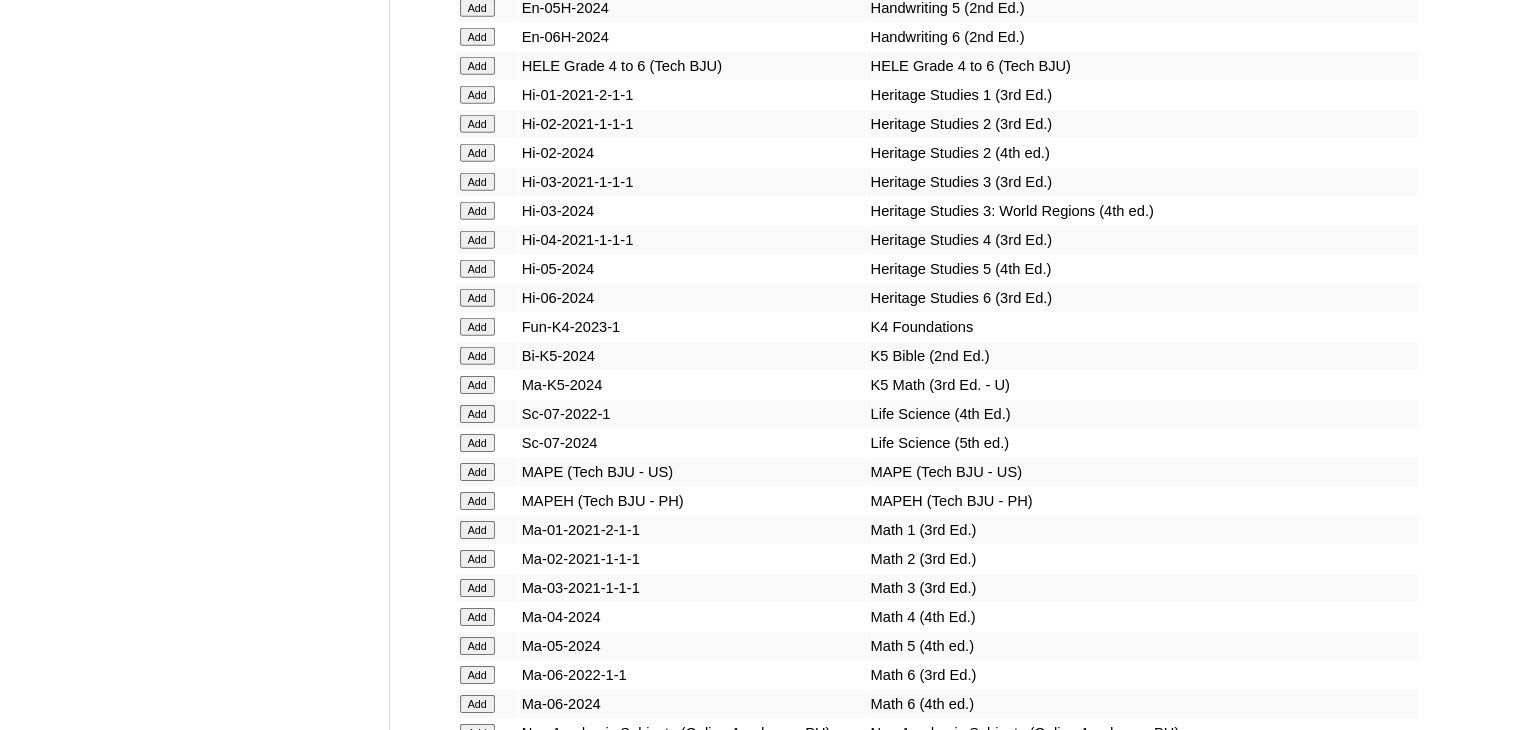 click on "Add" at bounding box center (477, -5911) 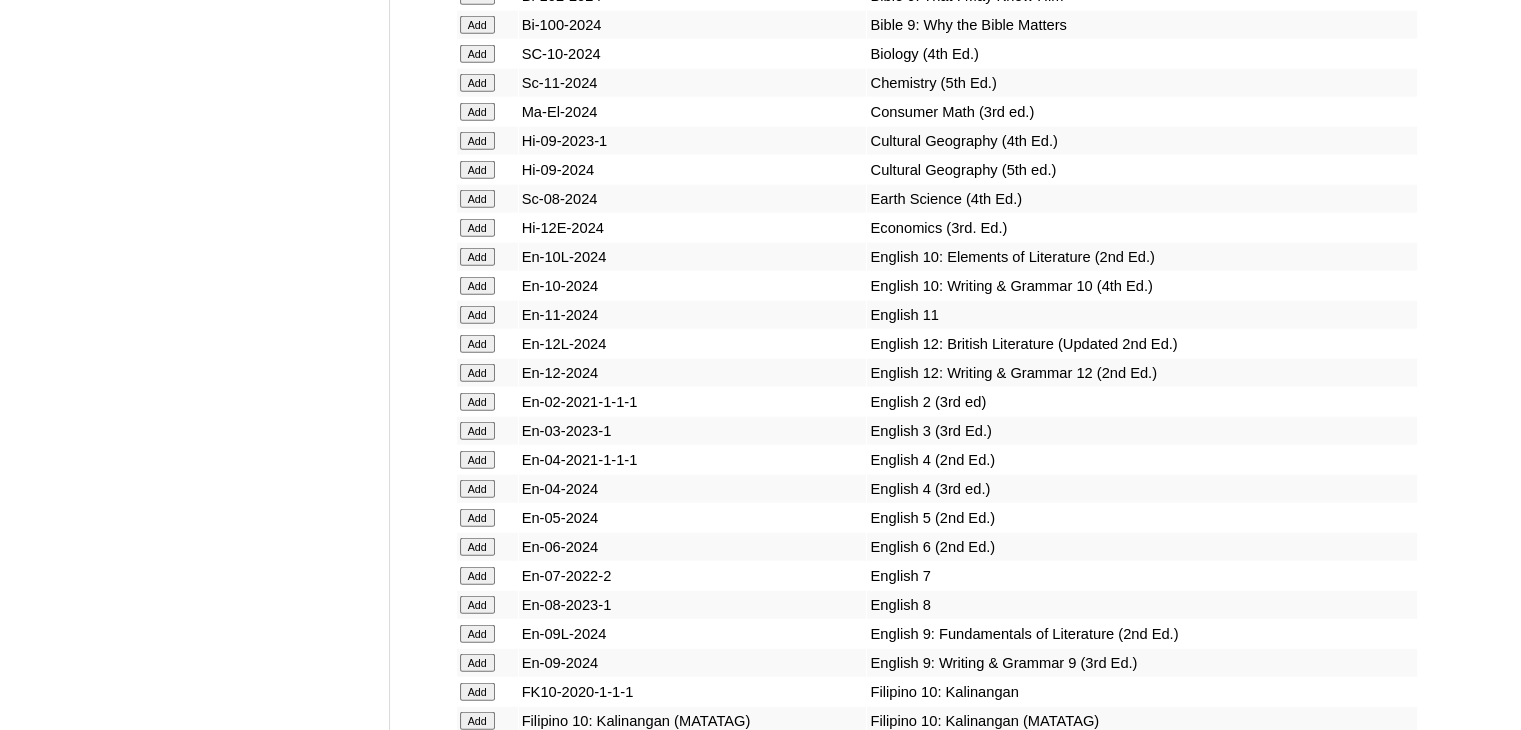 scroll, scrollTop: 4964, scrollLeft: 0, axis: vertical 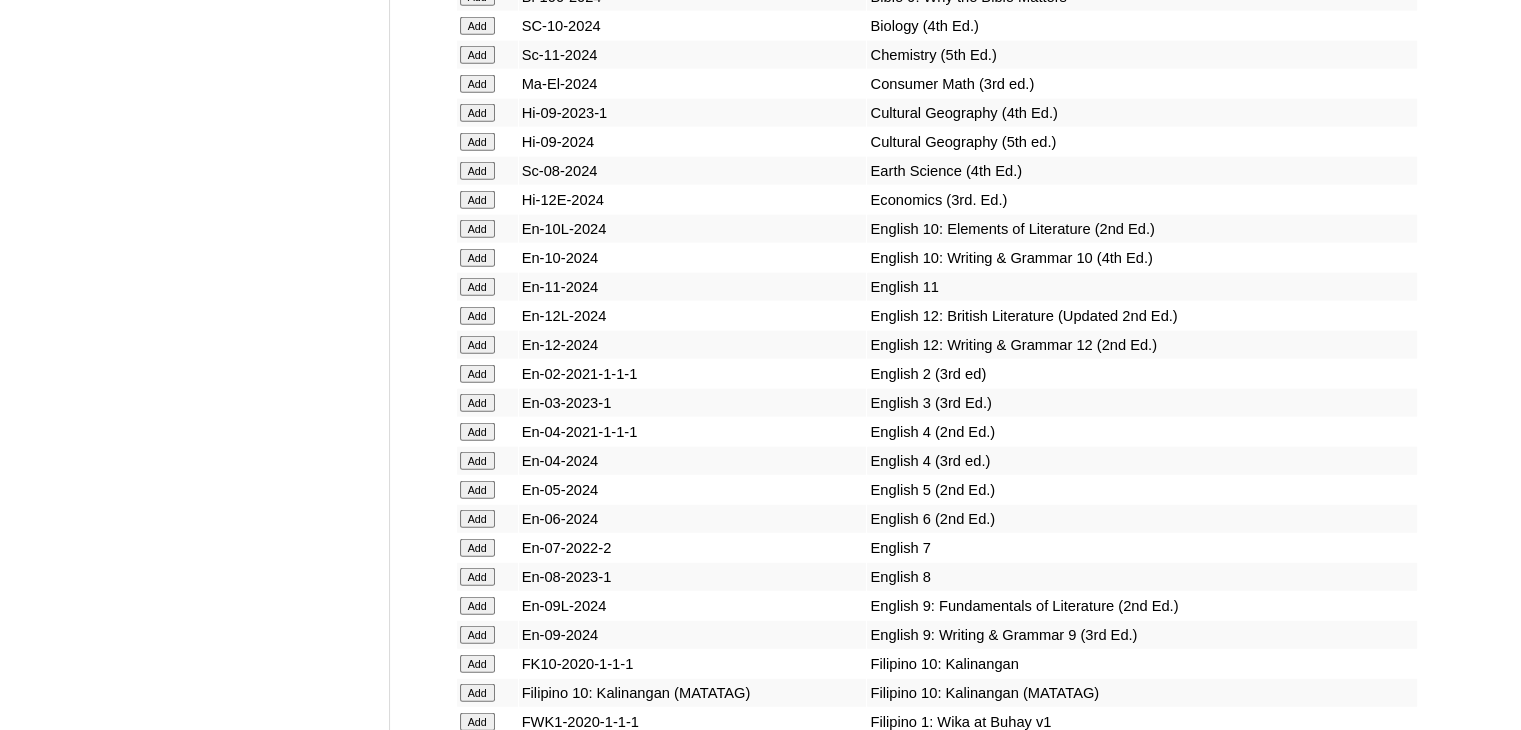 click on "Add" at bounding box center [477, -4588] 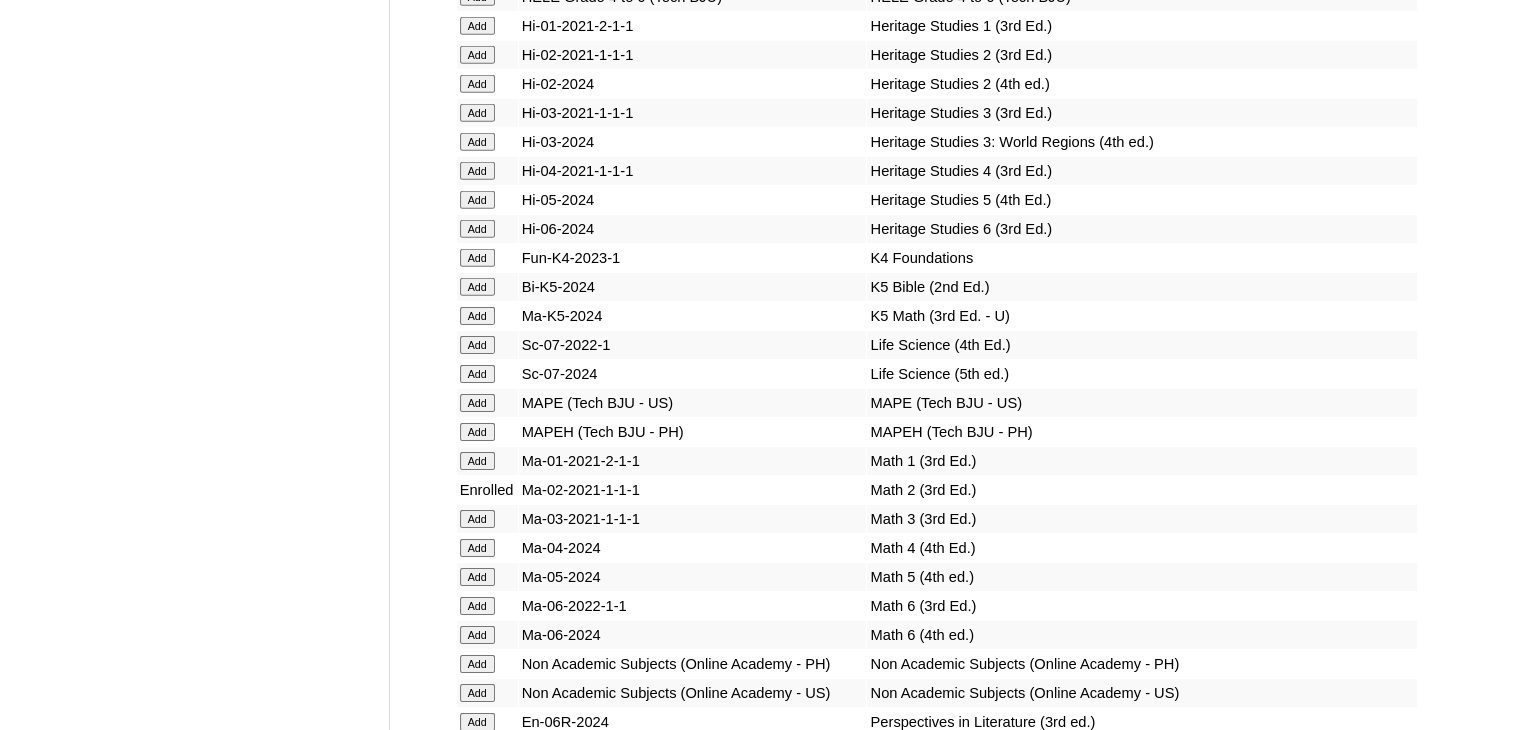 scroll, scrollTop: 6355, scrollLeft: 0, axis: vertical 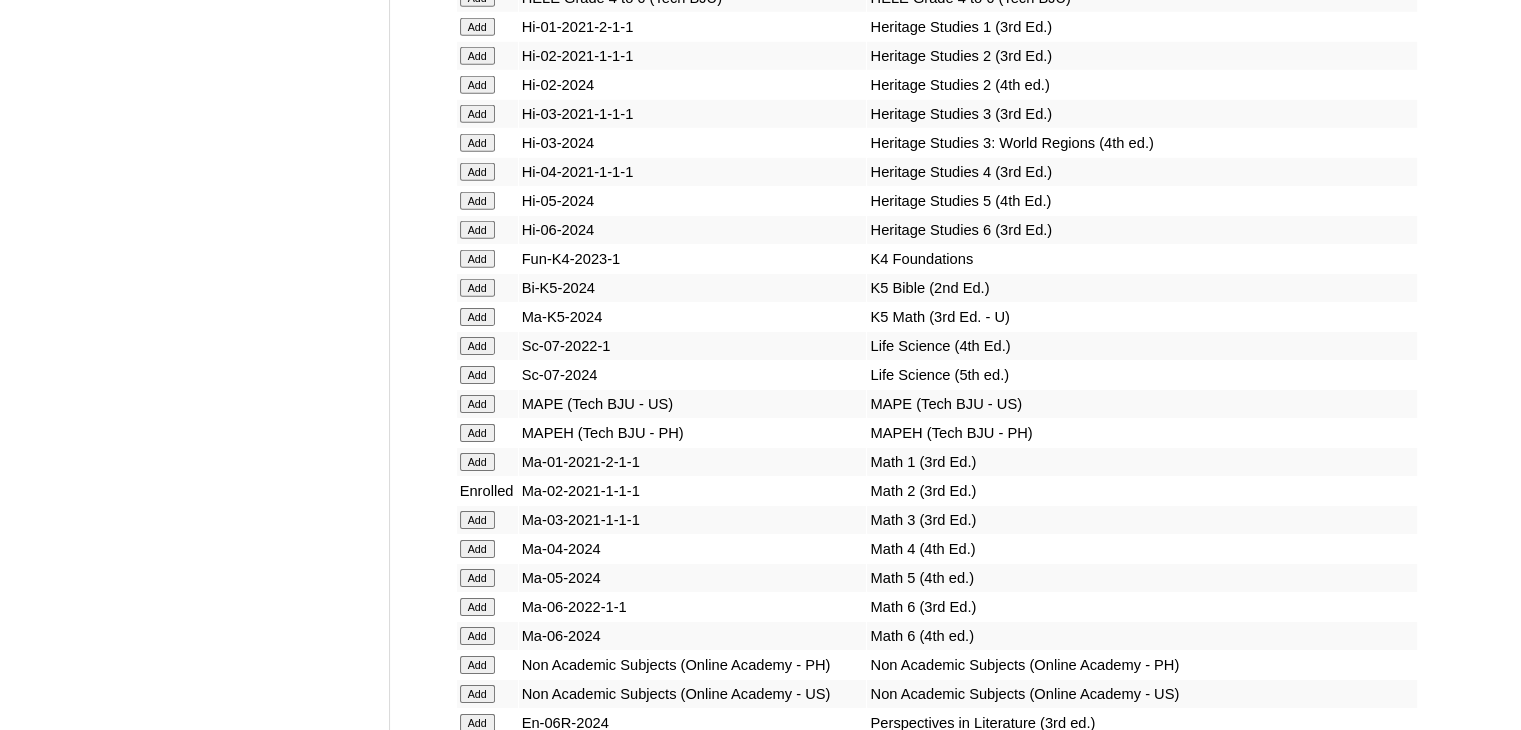click on "Add" at bounding box center [477, -5979] 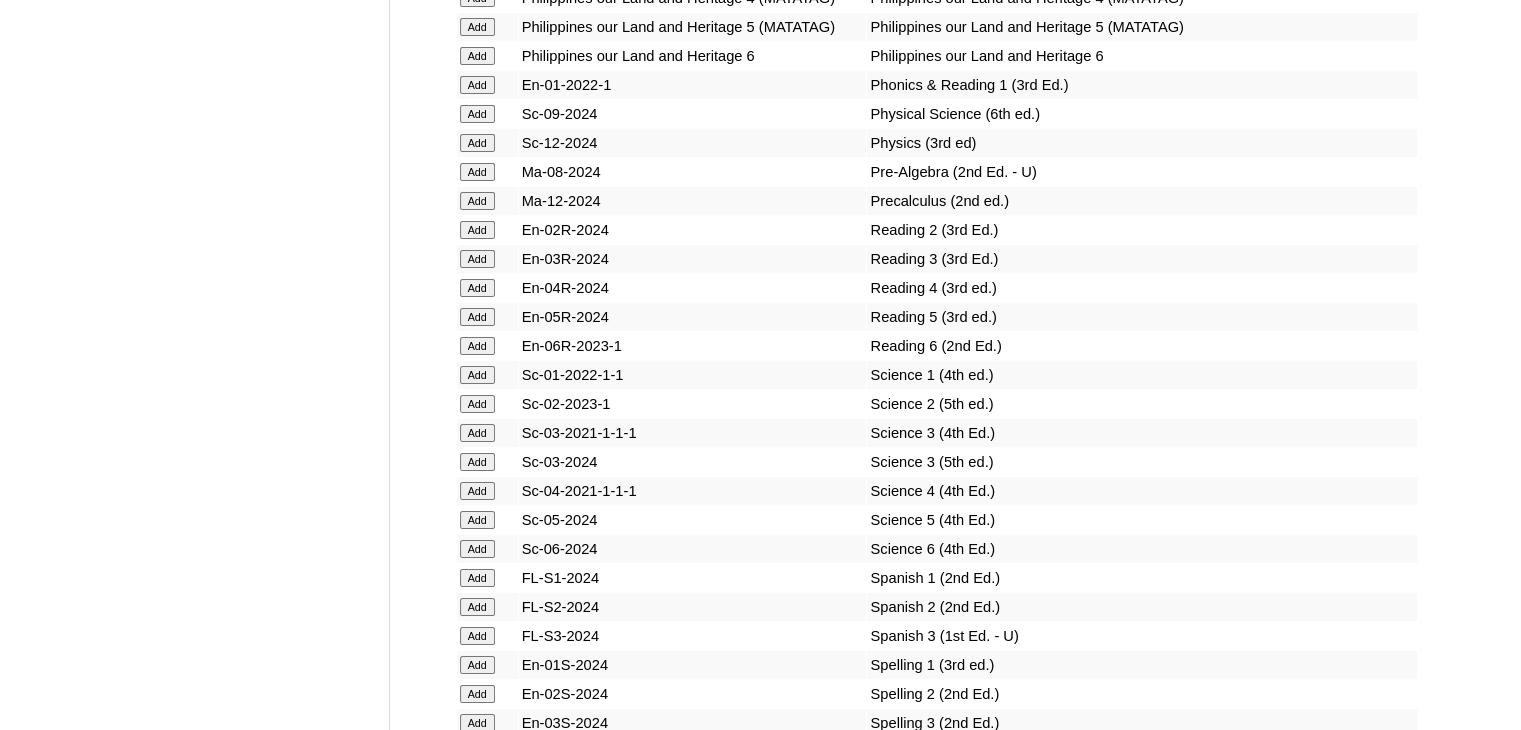 scroll, scrollTop: 7199, scrollLeft: 0, axis: vertical 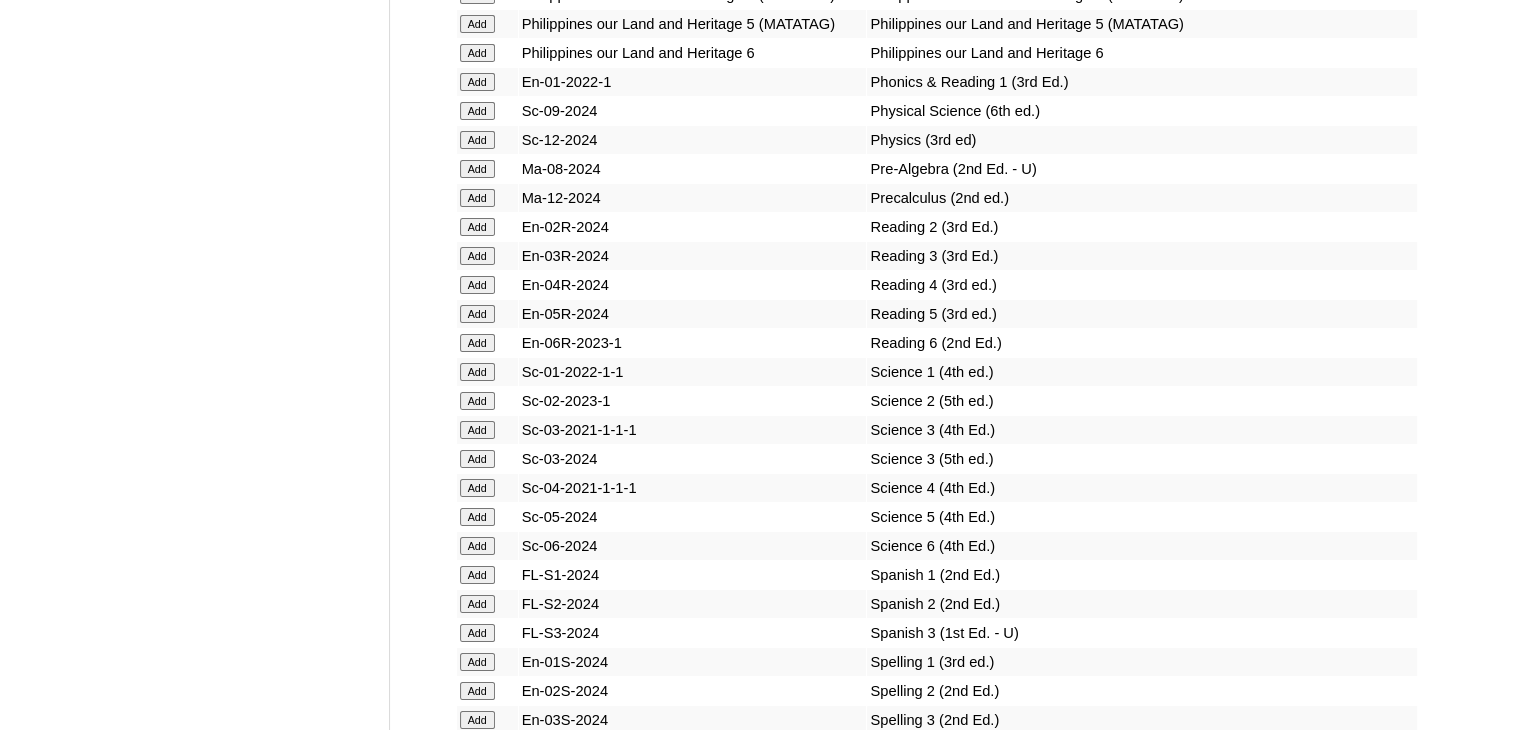 click on "Add" at bounding box center (477, -6823) 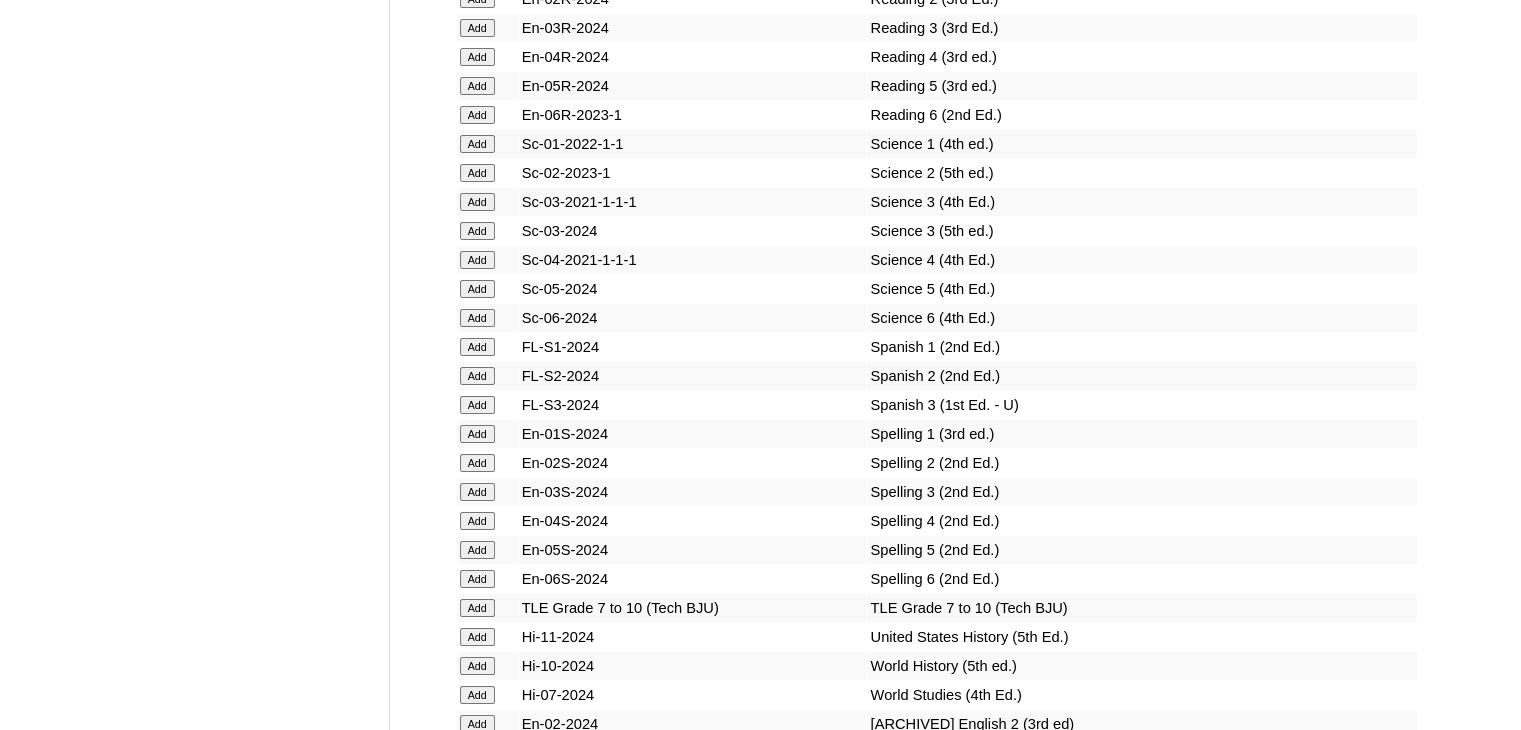 scroll, scrollTop: 7428, scrollLeft: 0, axis: vertical 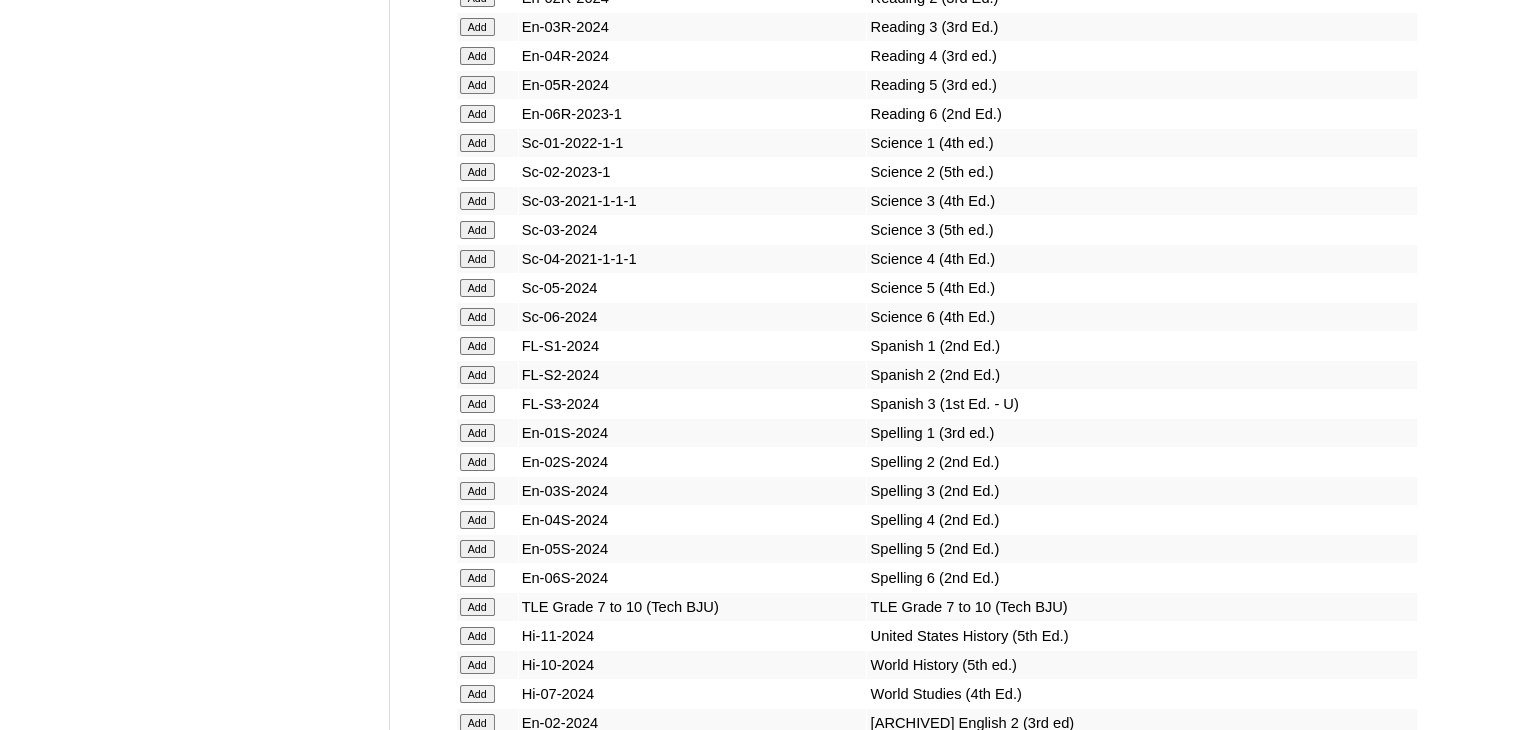 click on "Add" at bounding box center [477, -7052] 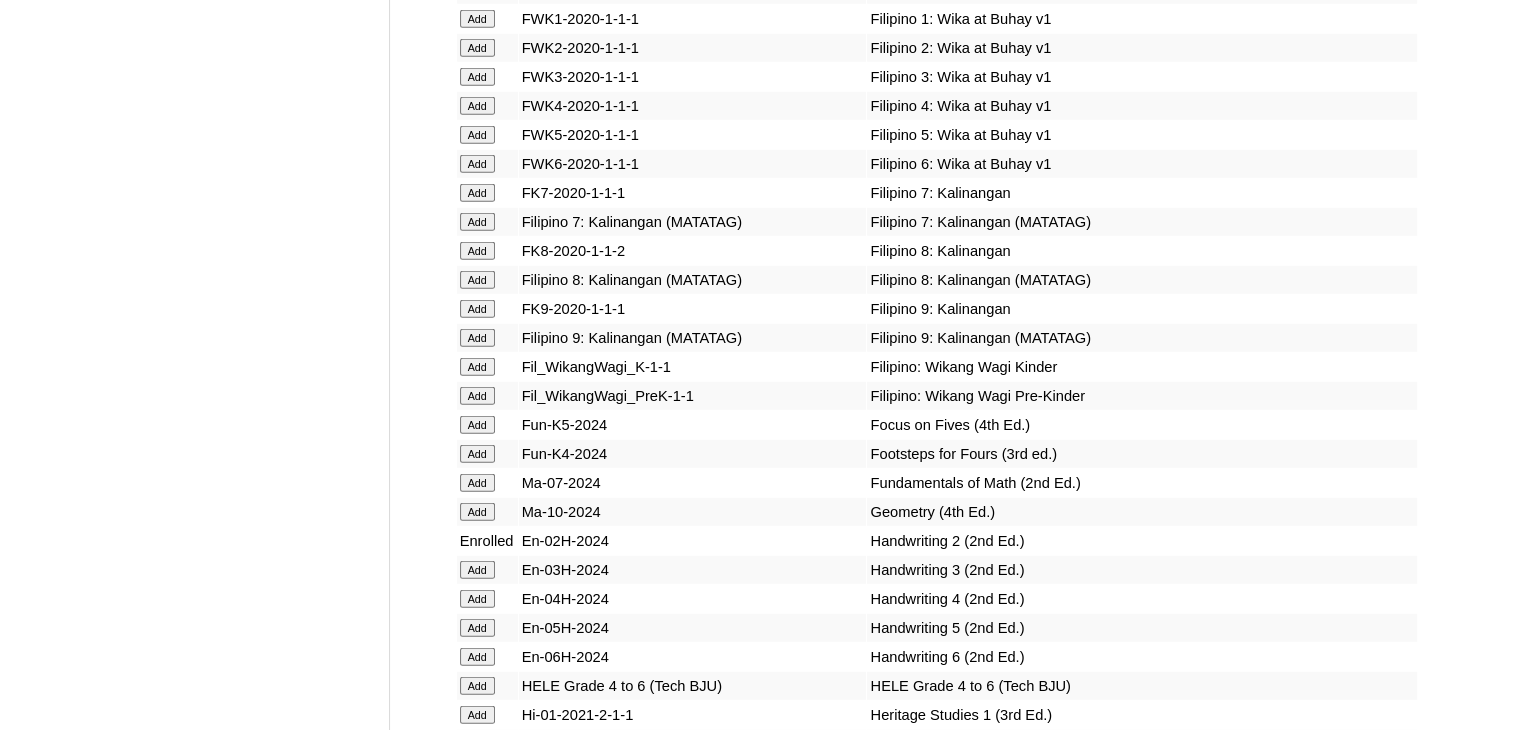 scroll, scrollTop: 5666, scrollLeft: 0, axis: vertical 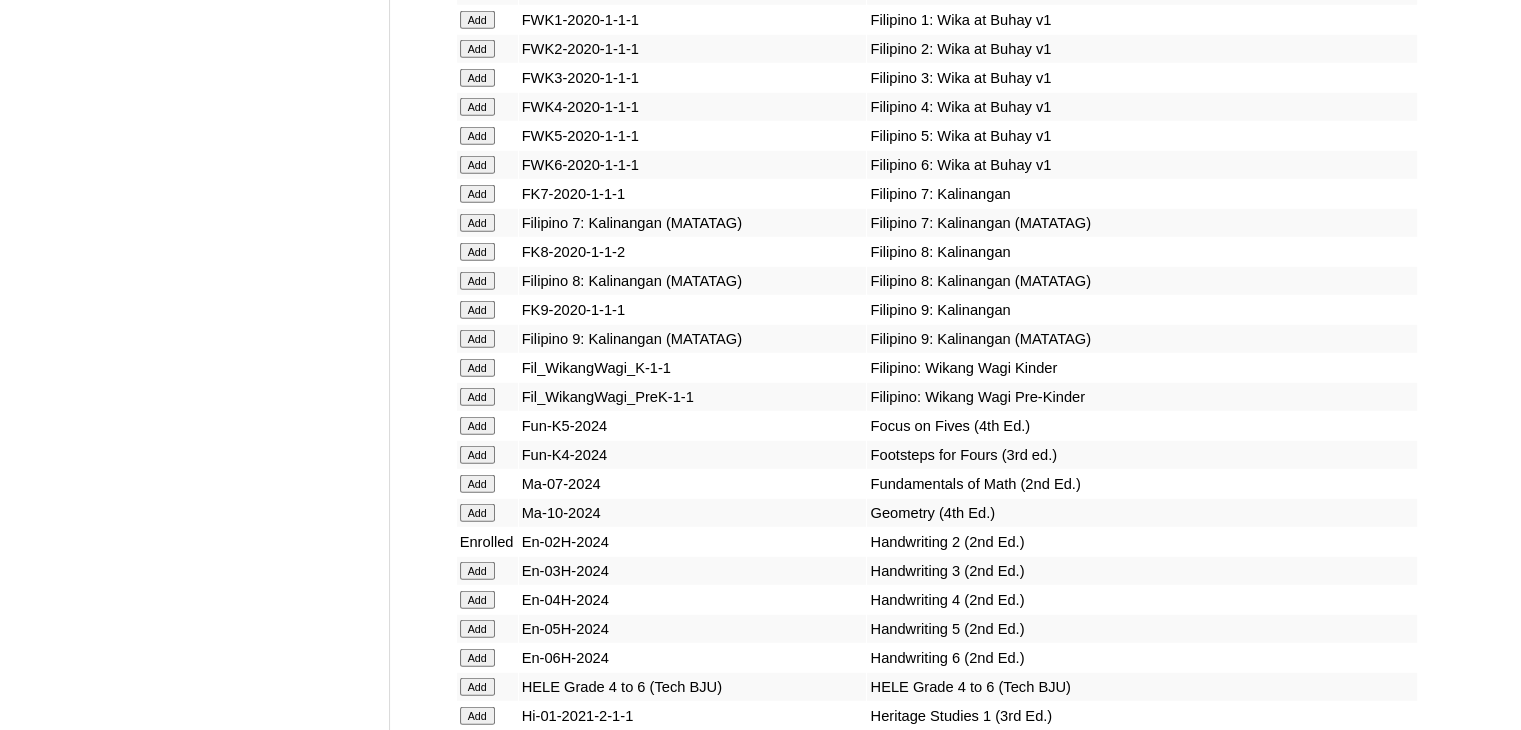 click on "Add" at bounding box center [477, -5290] 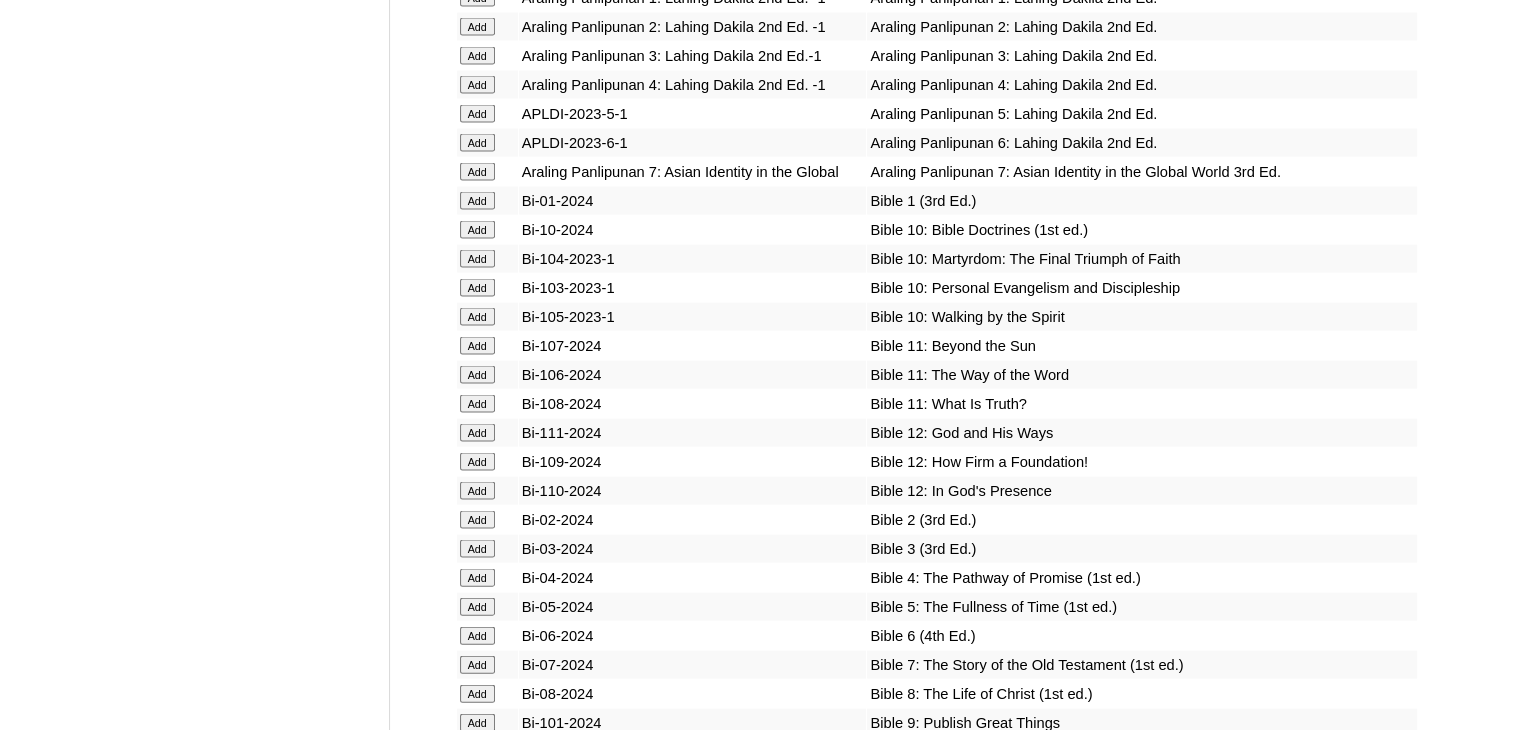 scroll, scrollTop: 4179, scrollLeft: 0, axis: vertical 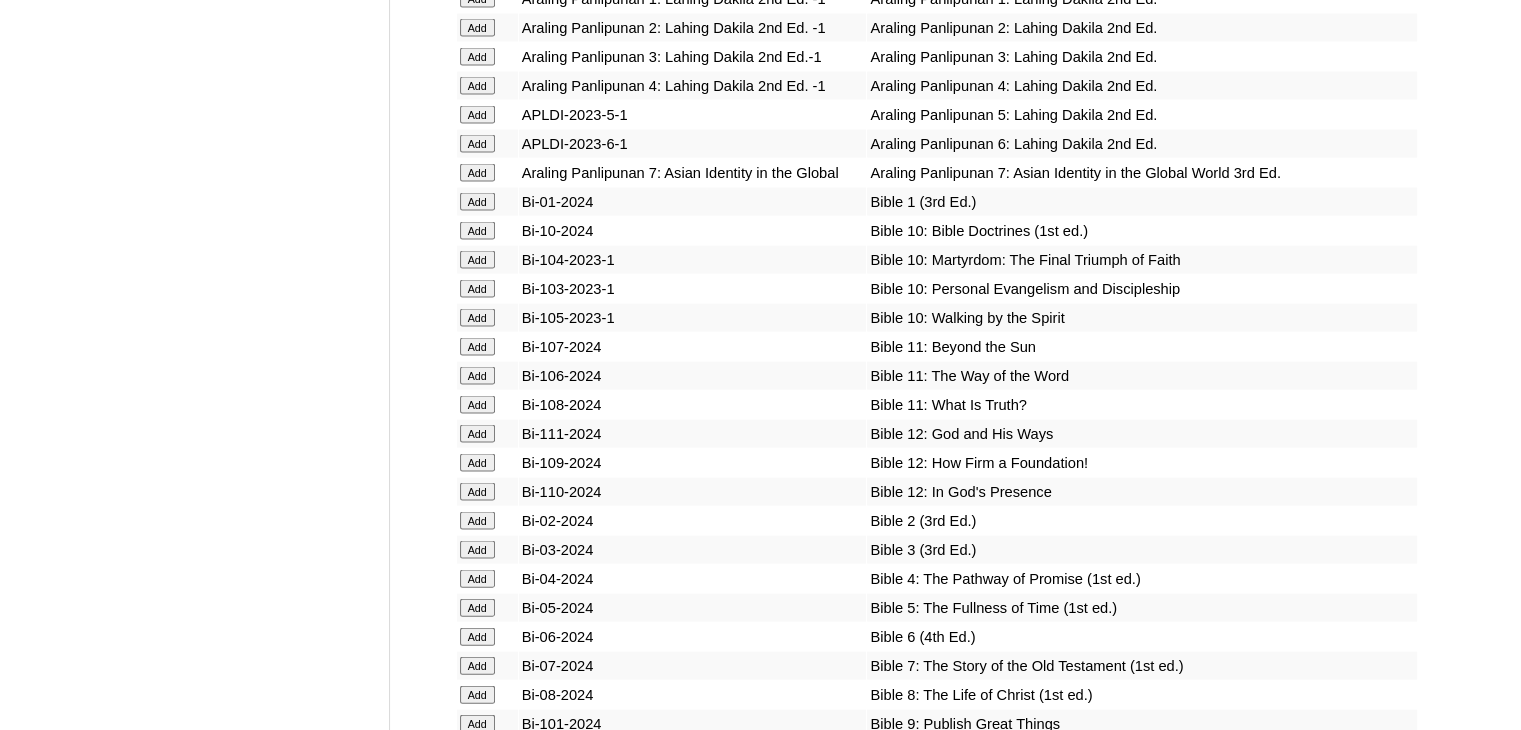 click on "Add" at bounding box center (477, -3803) 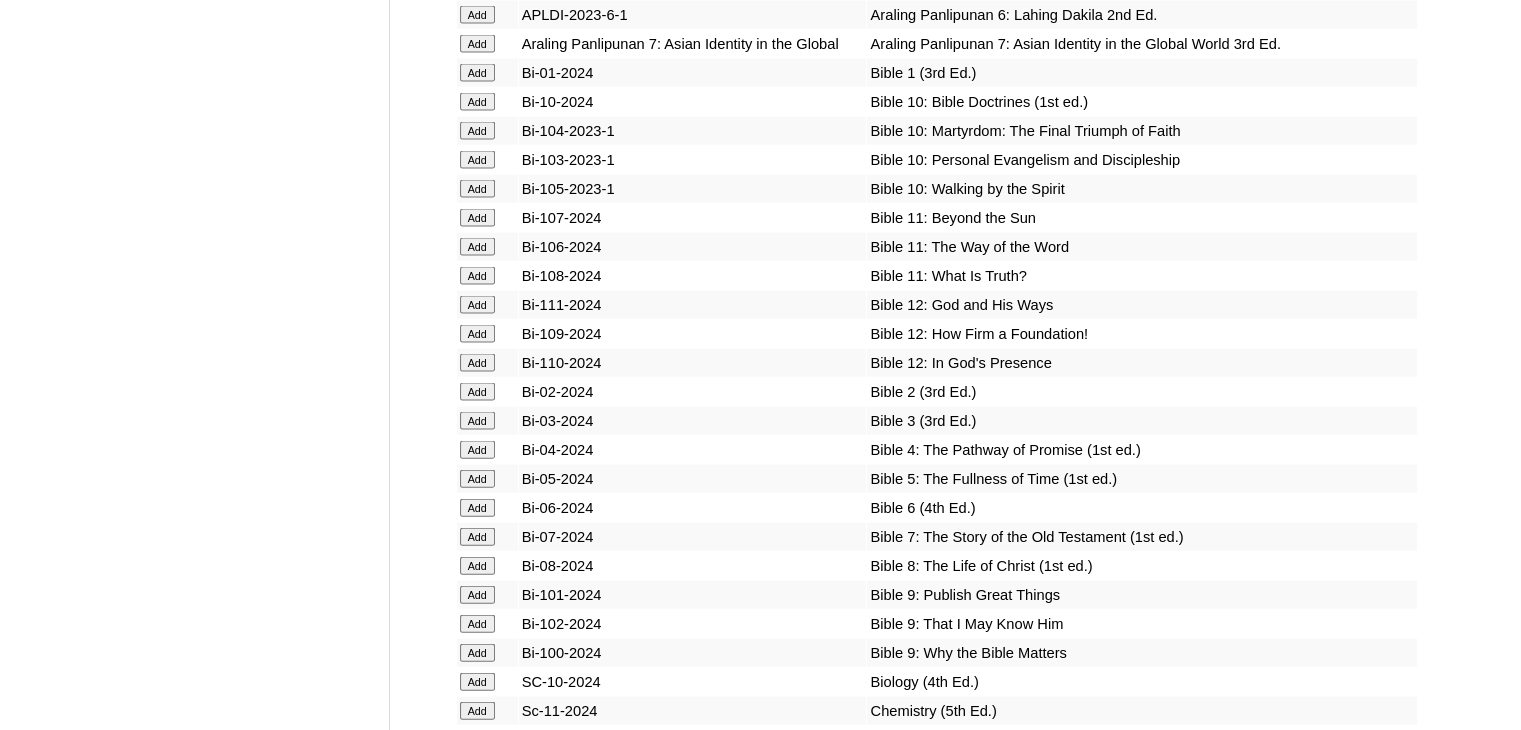 scroll, scrollTop: 4308, scrollLeft: 0, axis: vertical 